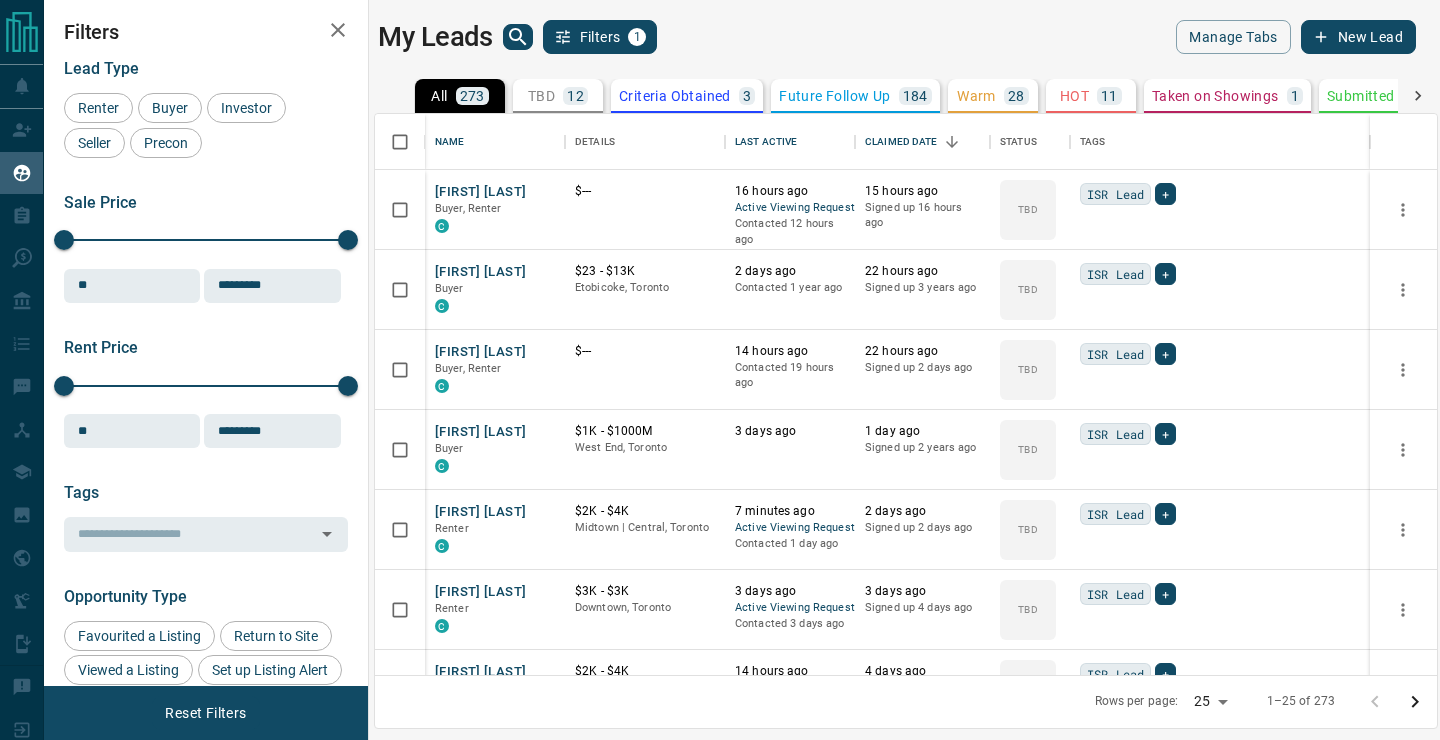 scroll, scrollTop: 0, scrollLeft: 0, axis: both 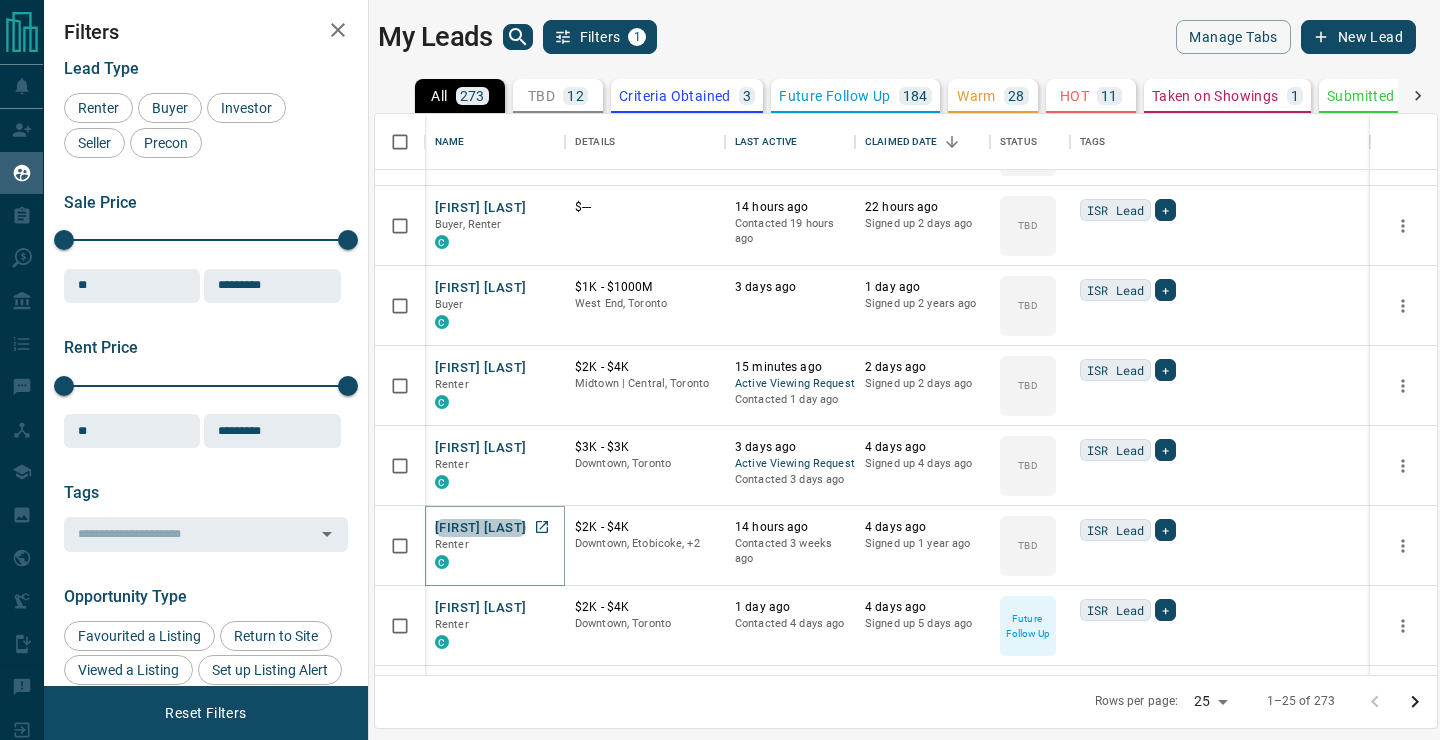 click on "[FIRST] [LAST]" at bounding box center (480, 528) 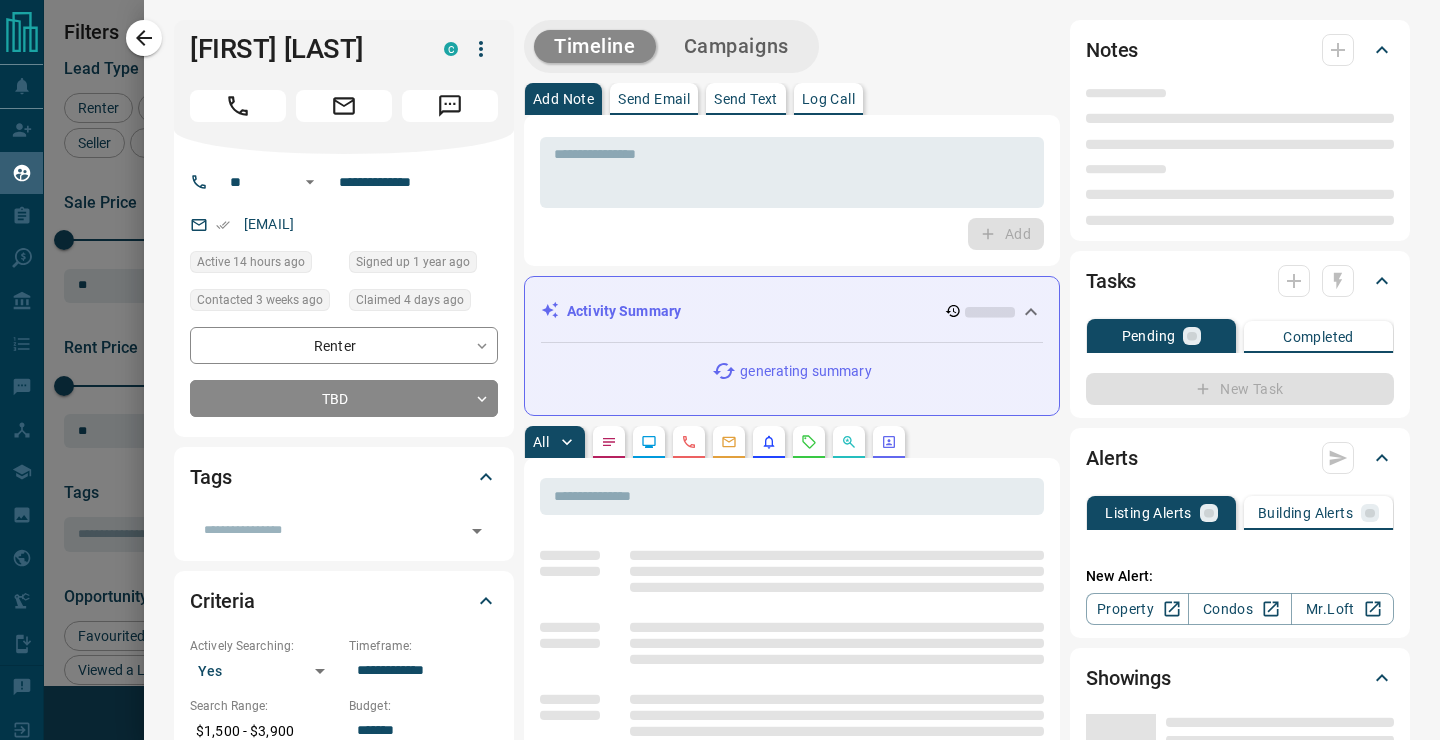 type on "**" 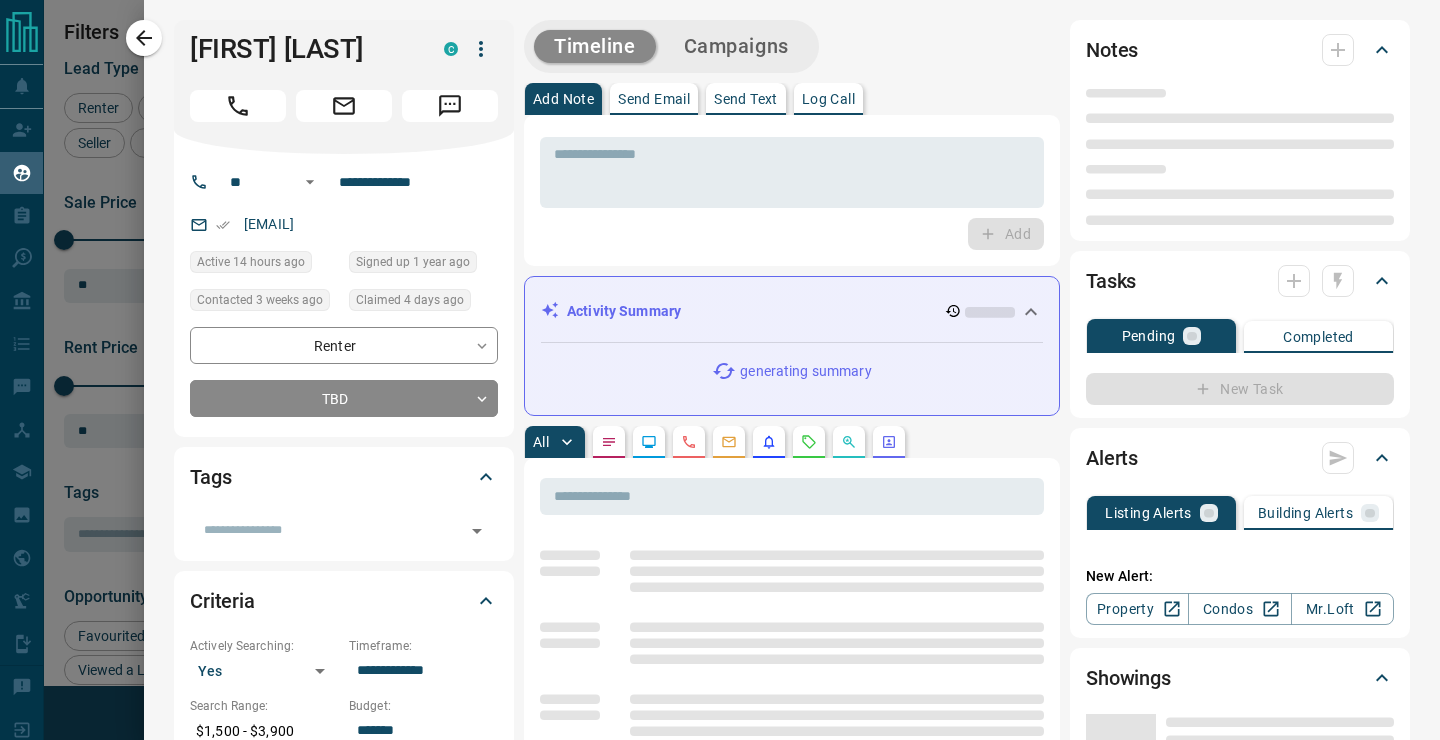 type on "**********" 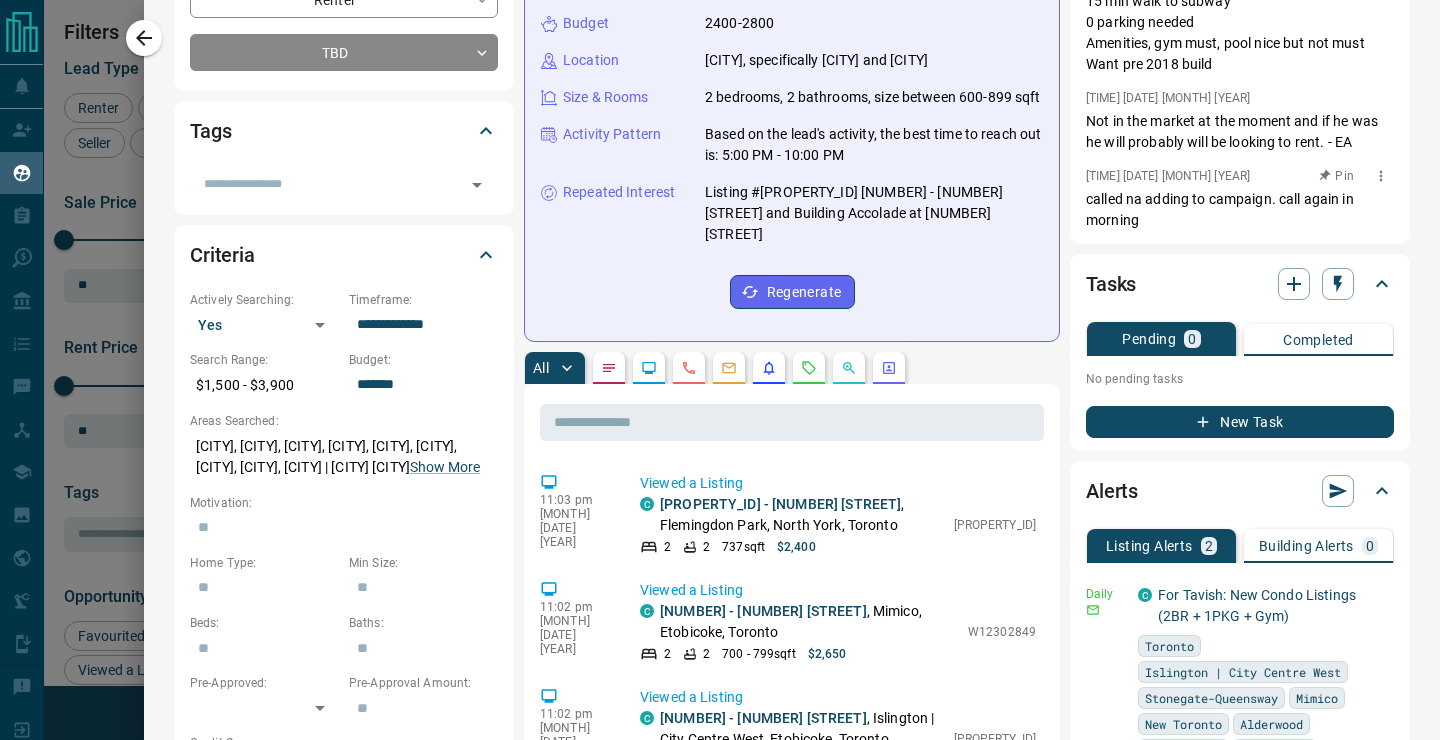 scroll, scrollTop: 373, scrollLeft: 0, axis: vertical 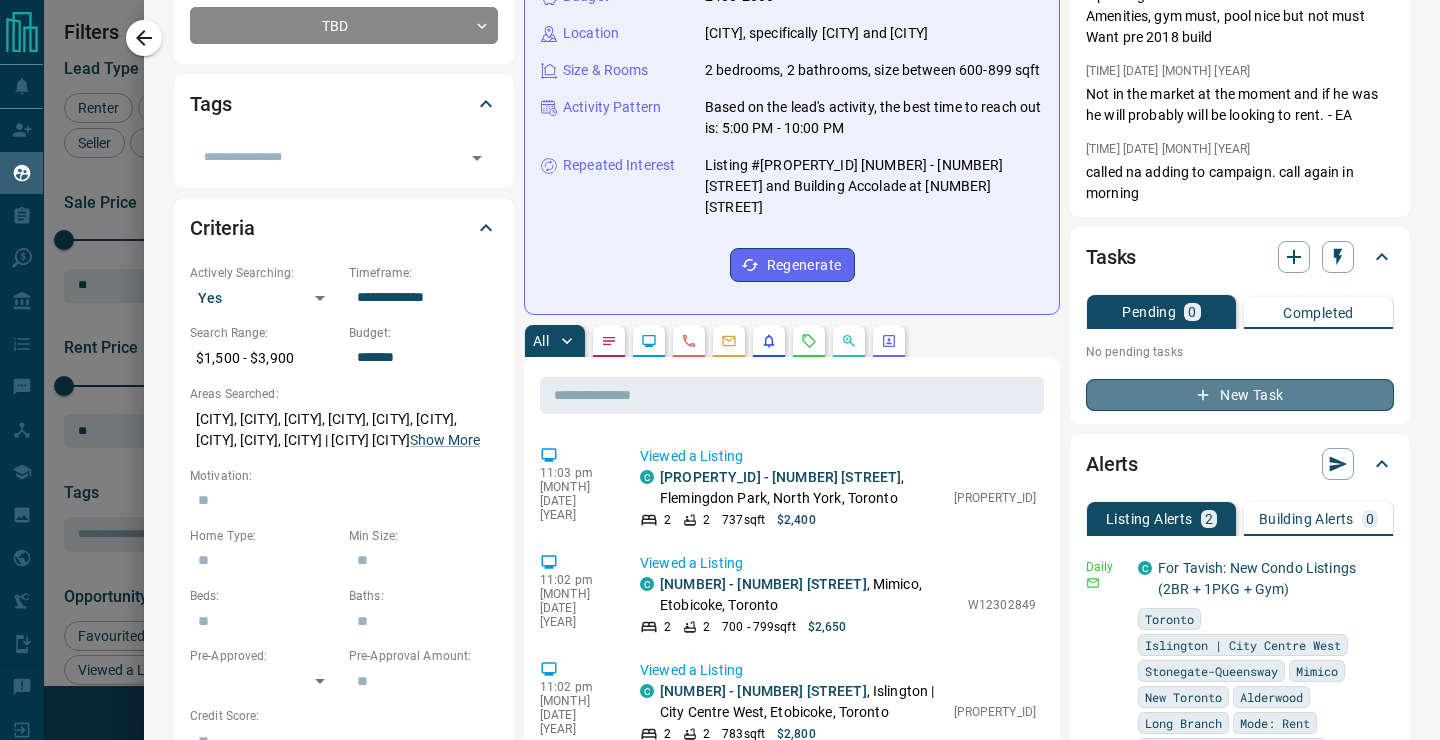 click on "New Task" at bounding box center (1240, 395) 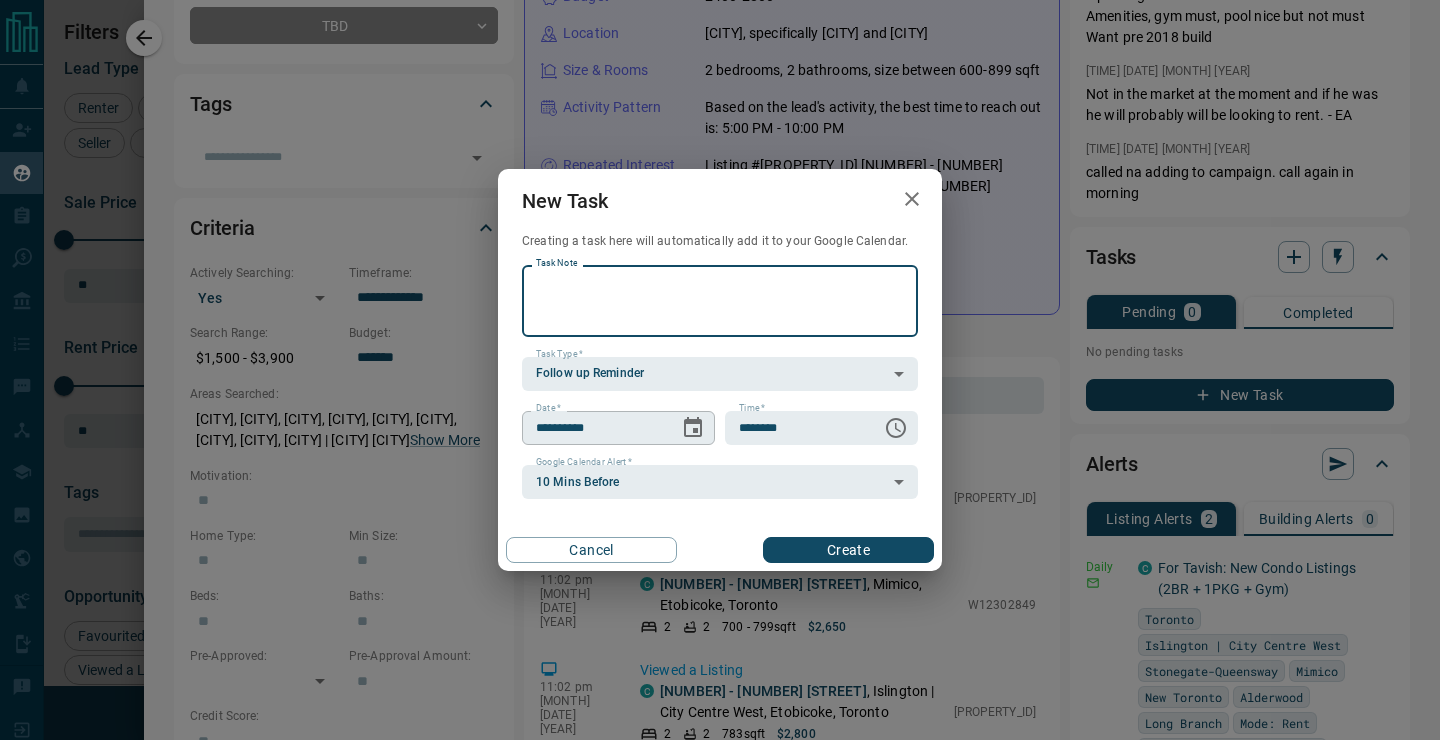 click 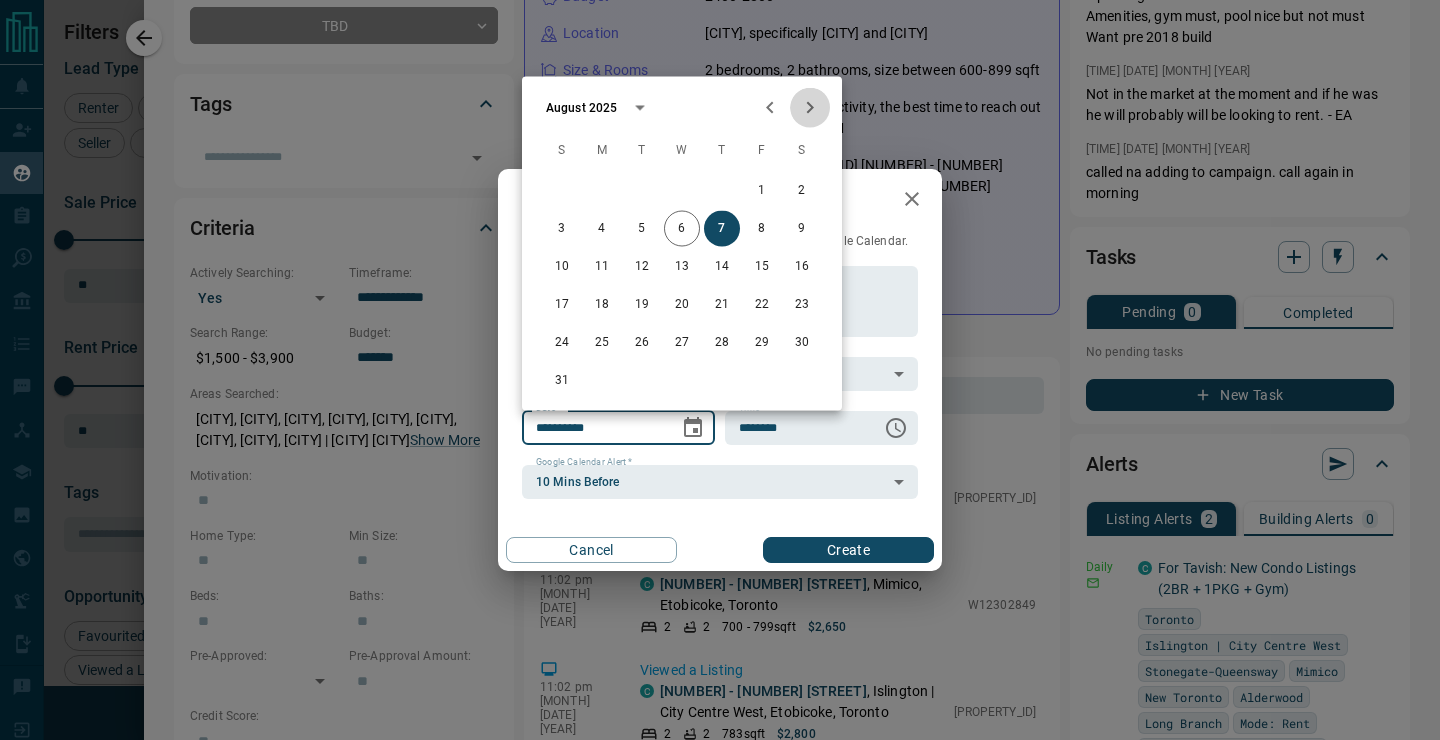 click 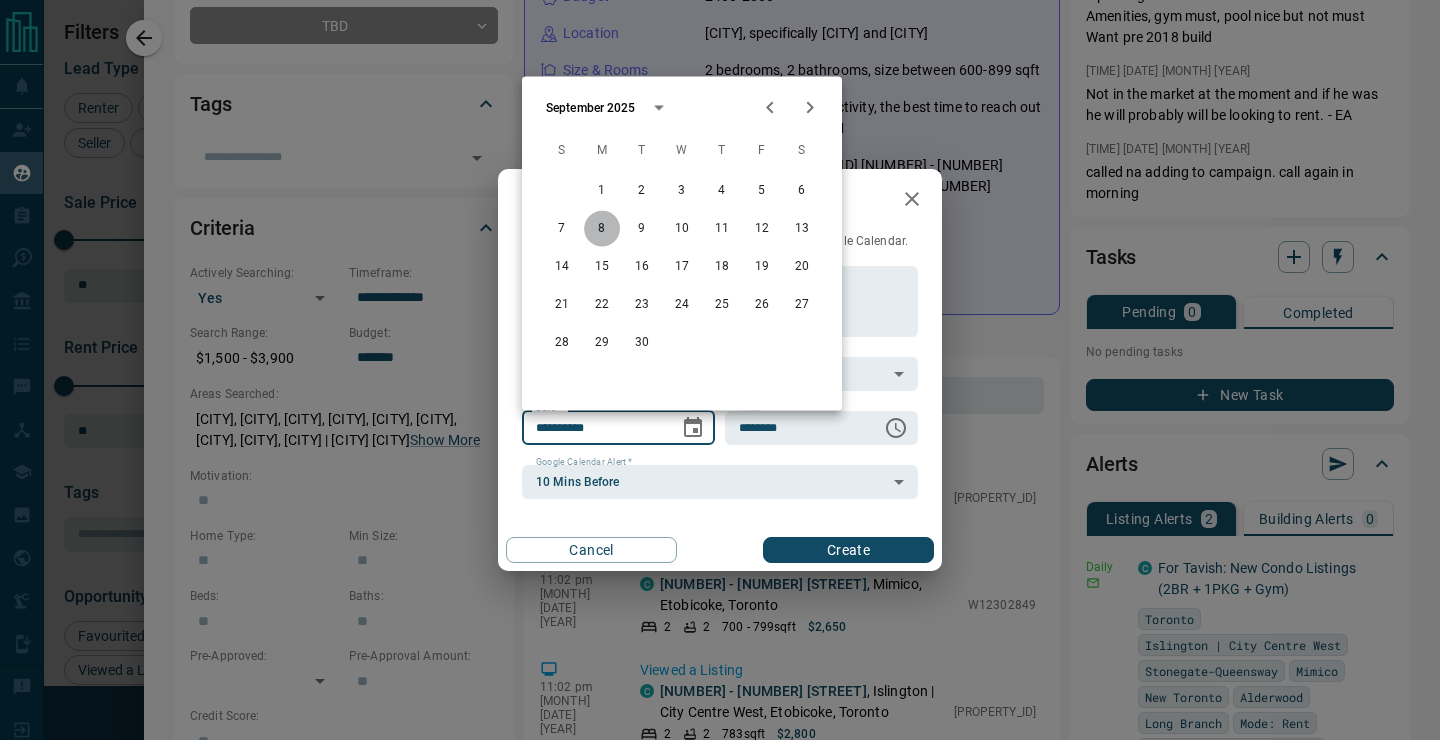 click on "8" at bounding box center [602, 229] 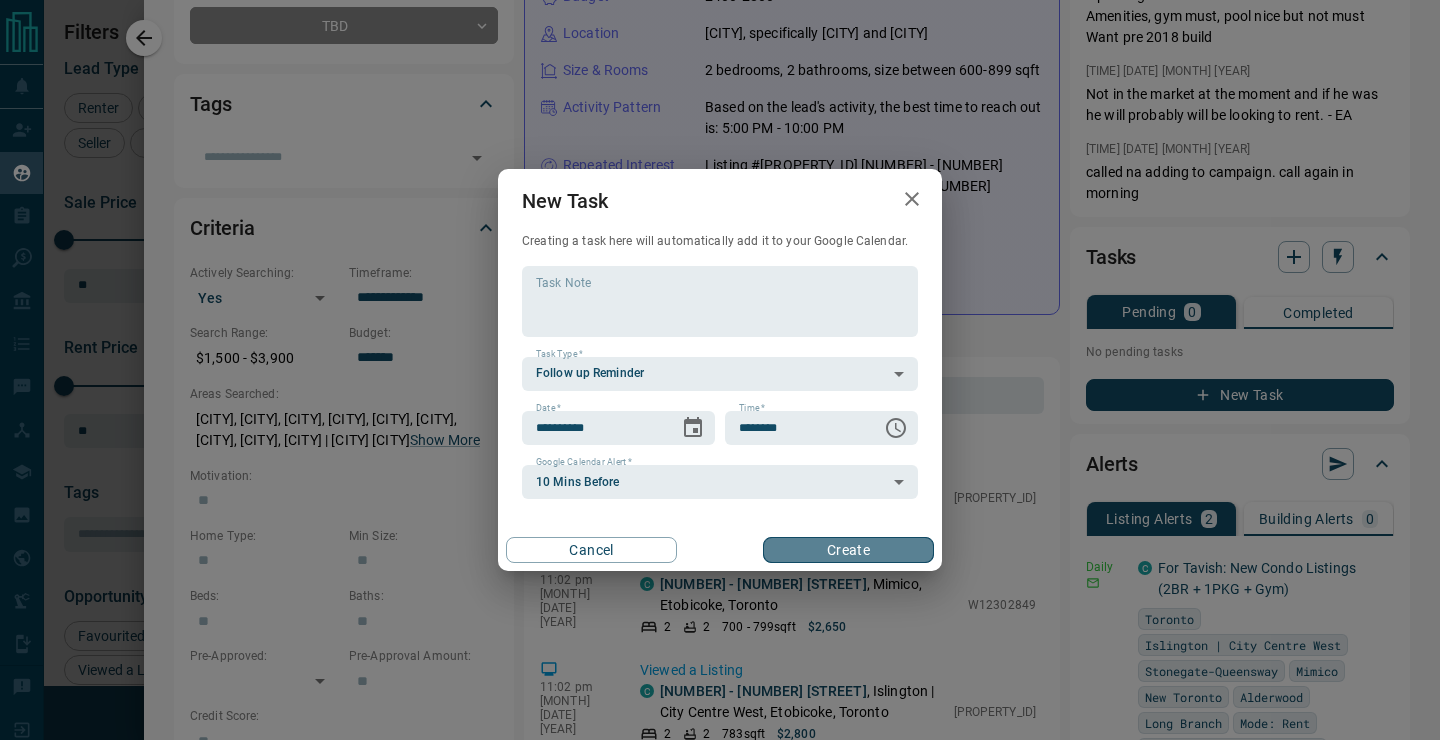 click on "Create" at bounding box center (848, 550) 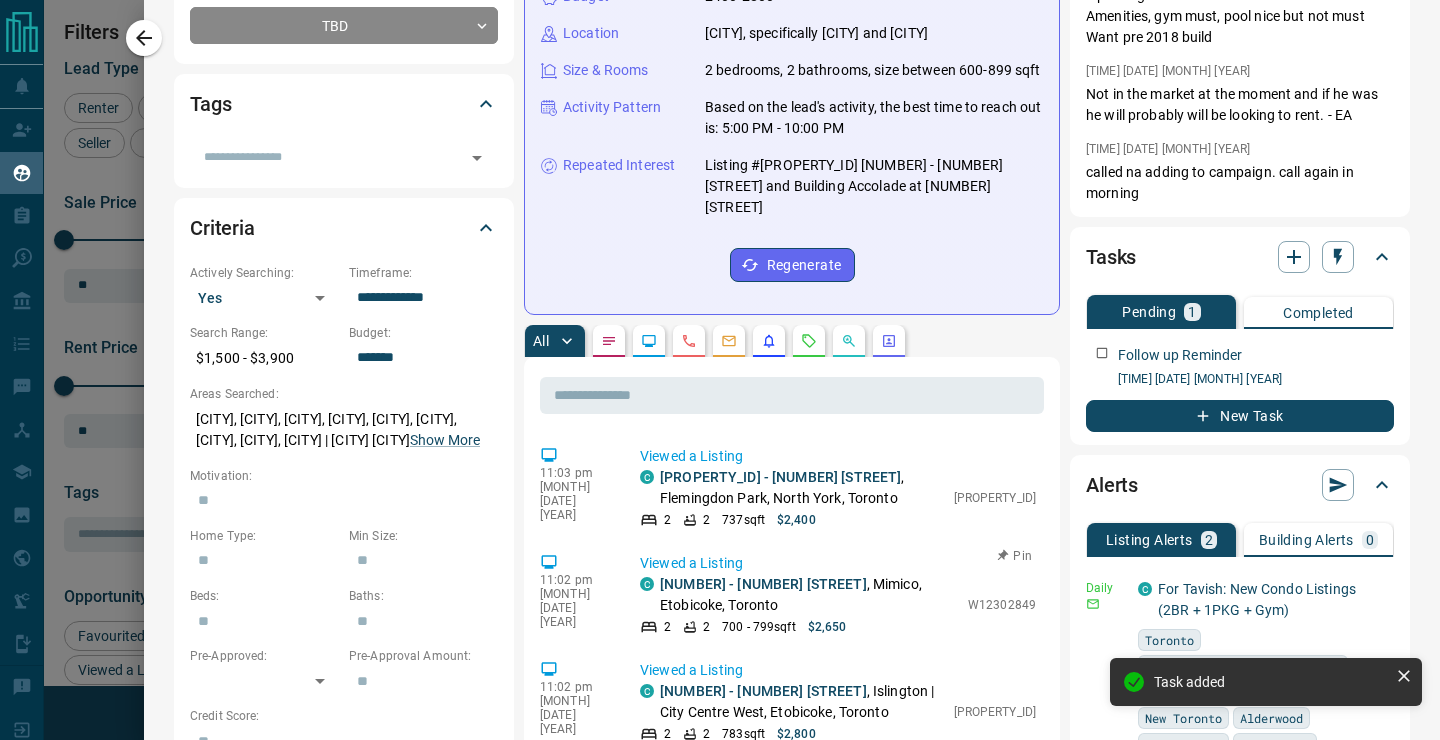scroll, scrollTop: 0, scrollLeft: 0, axis: both 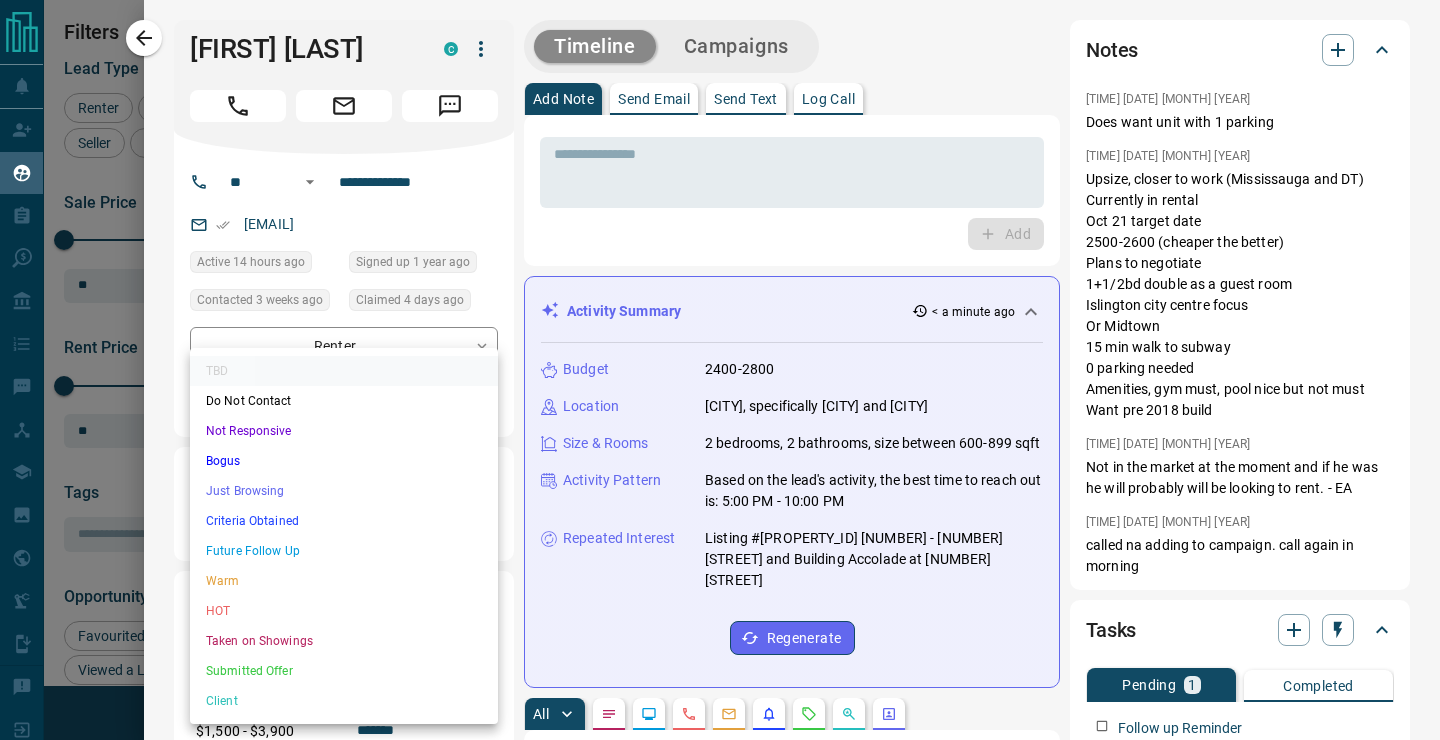 click on "Lead Transfers Claim Leads My Leads Tasks Opportunities Deals Campaigns Messages Broker Bay Training Media Services Agent Resources Precon Worksheet Mobile Apps Disclosure Logout My Leads Filters 1 Manage Tabs New Lead All 273 TBD 12 Do Not Contact - Not Responsive 7 Bogus 1 Just Browsing 13 Criteria Obtained 3 Future Follow Up 184 Warm 28 HOT 11 Taken on Showings 1 Submitted Offer - Client 13 Name Details Last Active Claimed Date Status Tags [NAME] Buyer, Renter C $--- 16 hours ago Active Viewing Request Contacted 12 hours ago 15 hours ago Signed up 16 hours ago TBD ISR Lead + [NAME] Buyer C $23 - $13K [CITY], [CITY] 2 days ago Contacted 1 year ago 22 hours ago Signed up 3 years ago TBD ISR Lead + [NAME] Buyer, Renter C $--- 14 hours ago Contacted 19 hours ago 22 hours ago Signed up 2 days ago TBD ISR Lead + [NAME] Buyer C $1K - $1000M [CITY], [CITY] 3 days ago 1 day ago Signed up 2 years ago TBD ISR Lead + [NAME] Renter C $2K - $4K [CITY] | [CITY], [CITY] TBD" at bounding box center [720, 357] 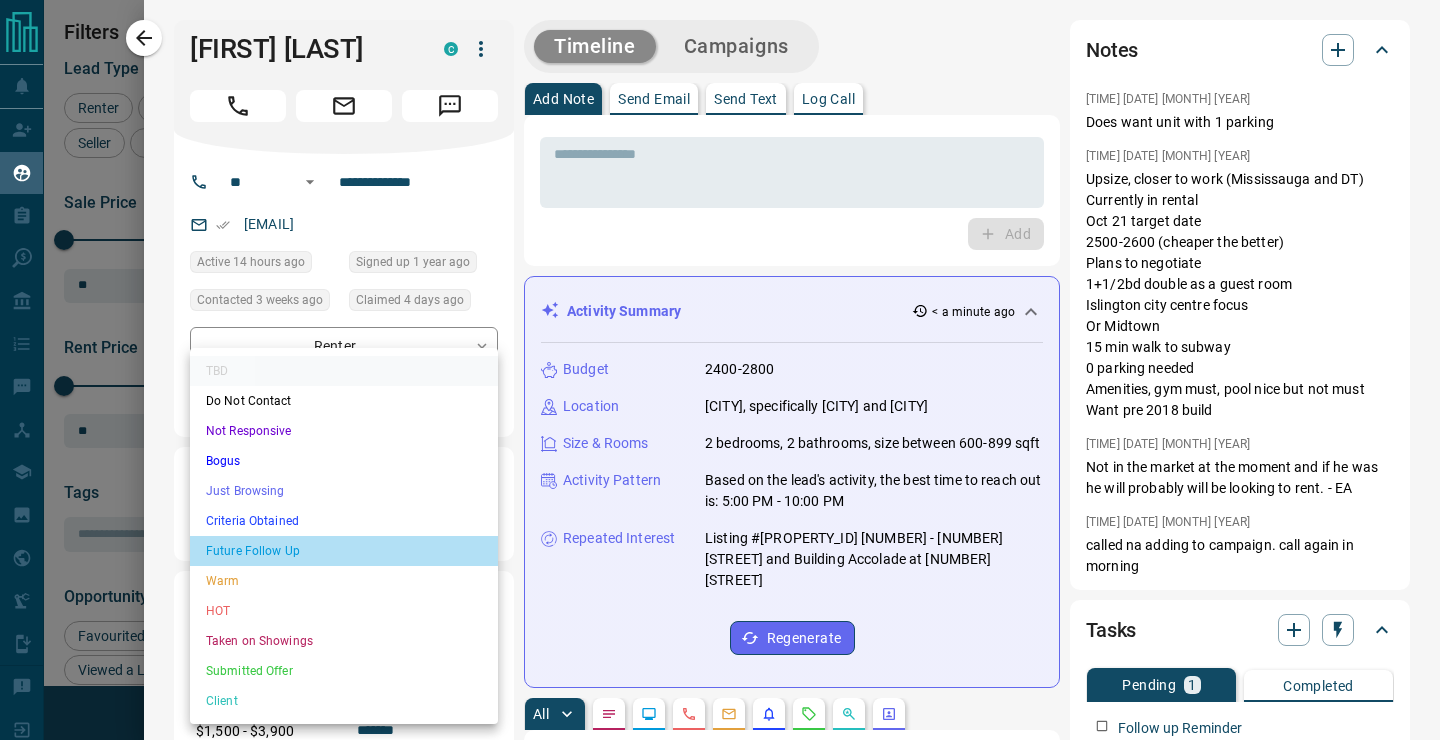 click on "Future Follow Up" at bounding box center (344, 551) 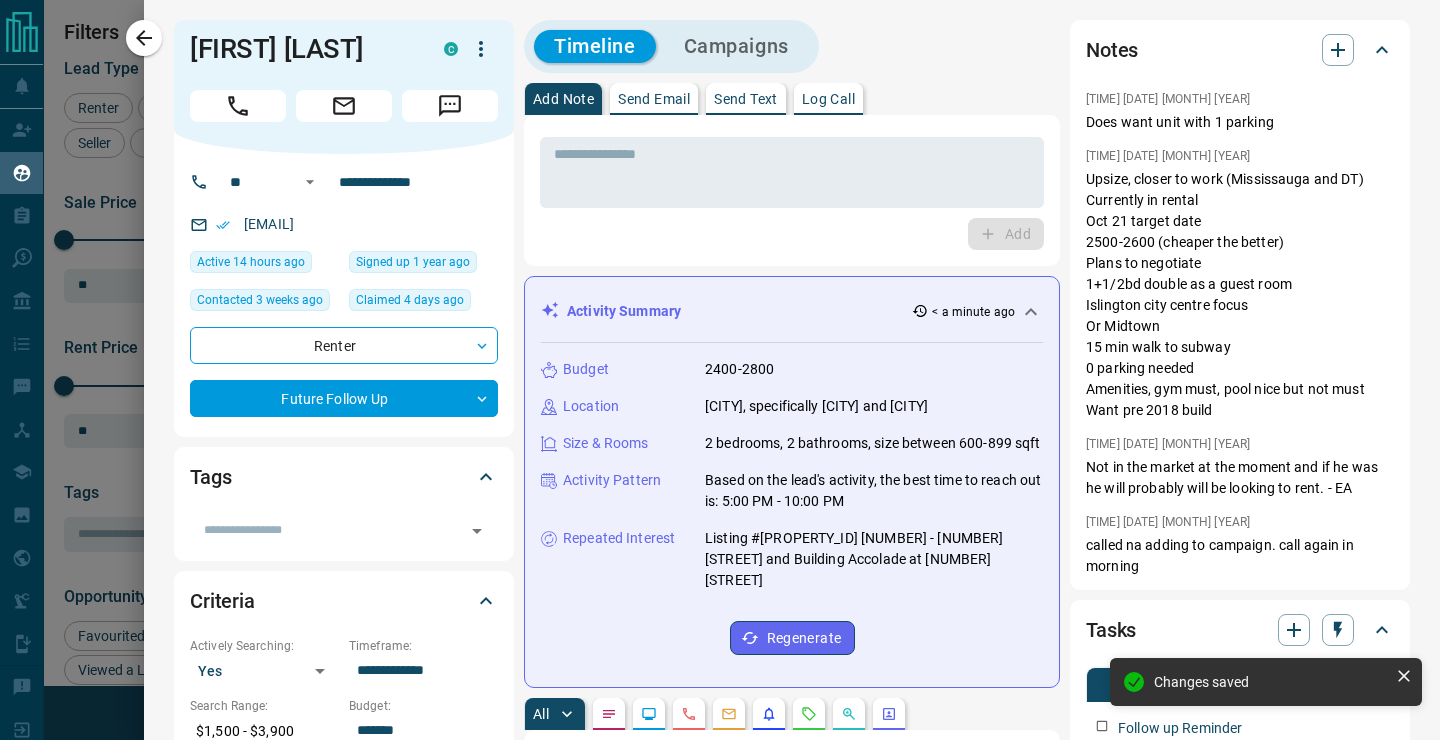 type on "*" 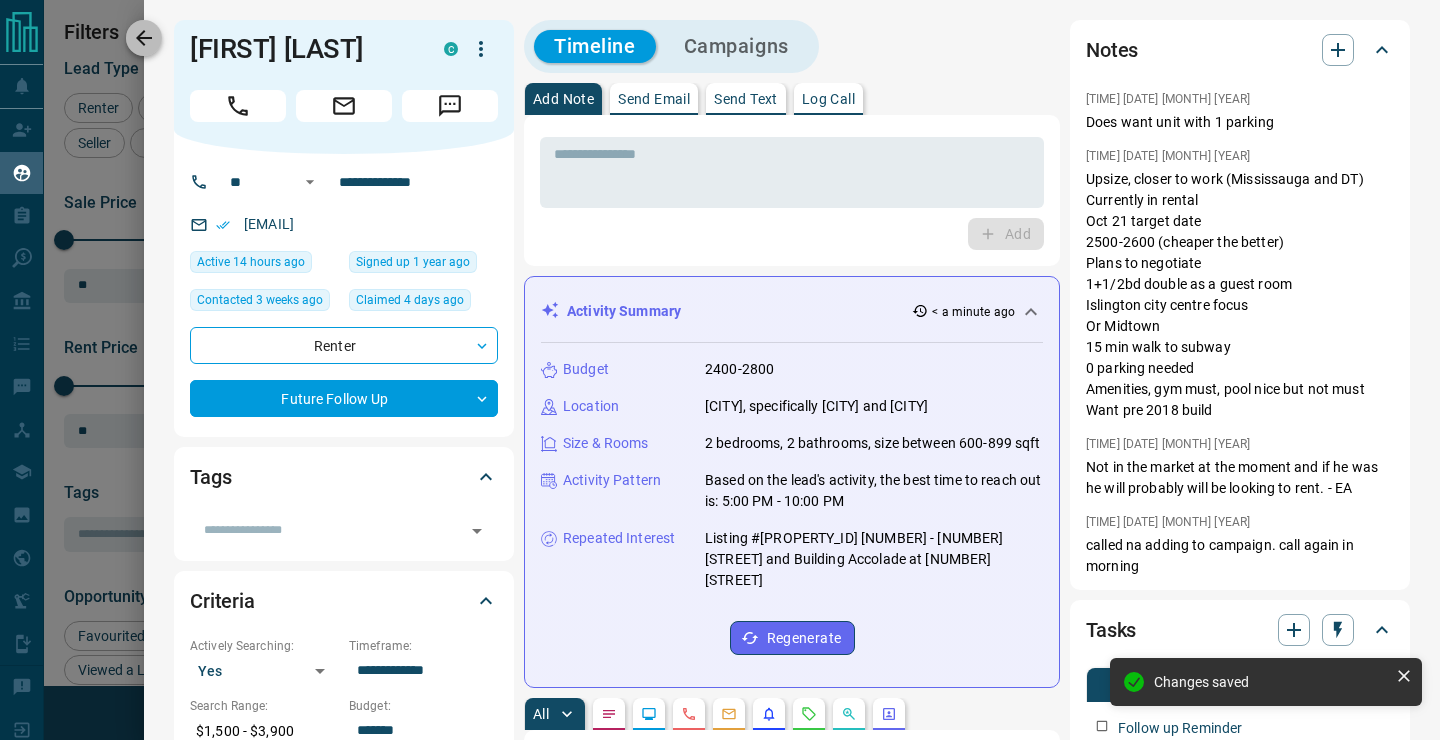 click 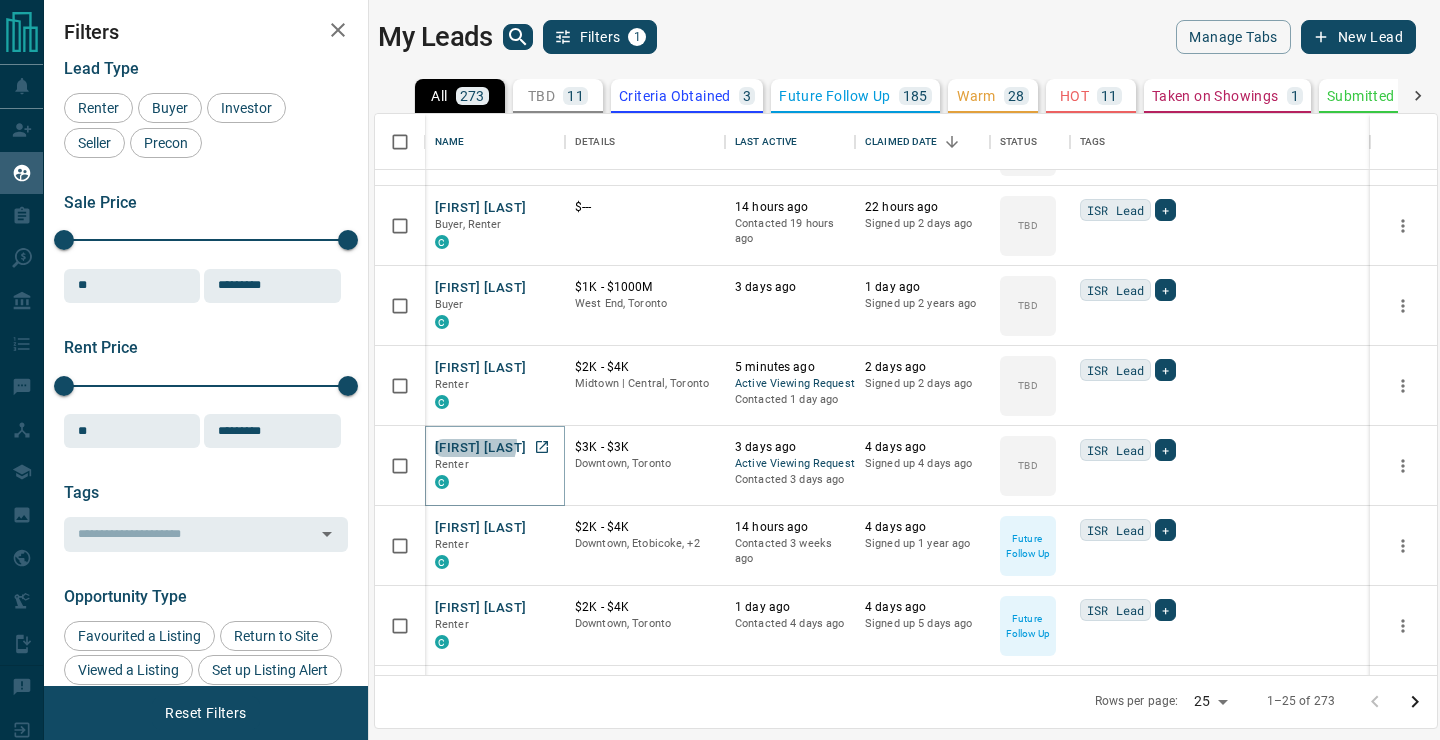 click on "[FIRST] [LAST]" at bounding box center (480, 448) 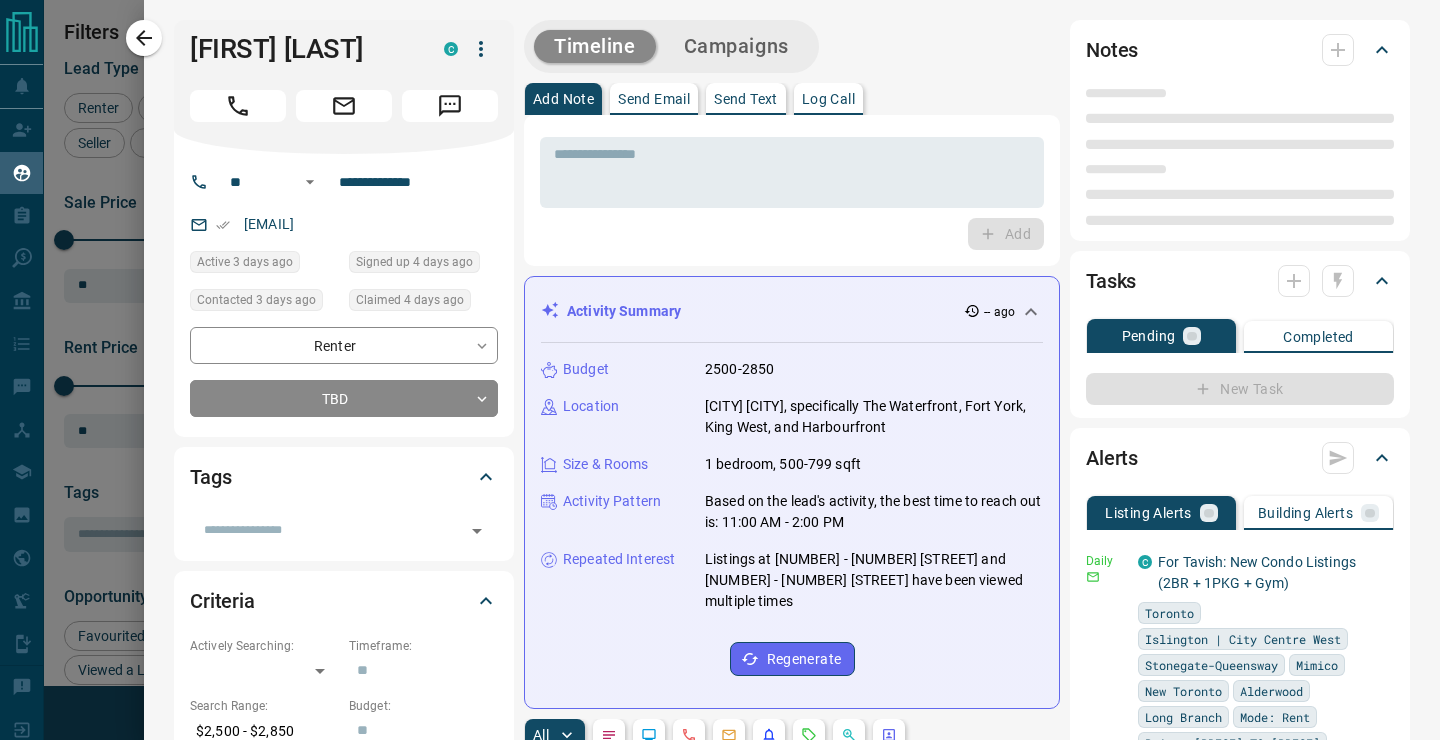 type on "**" 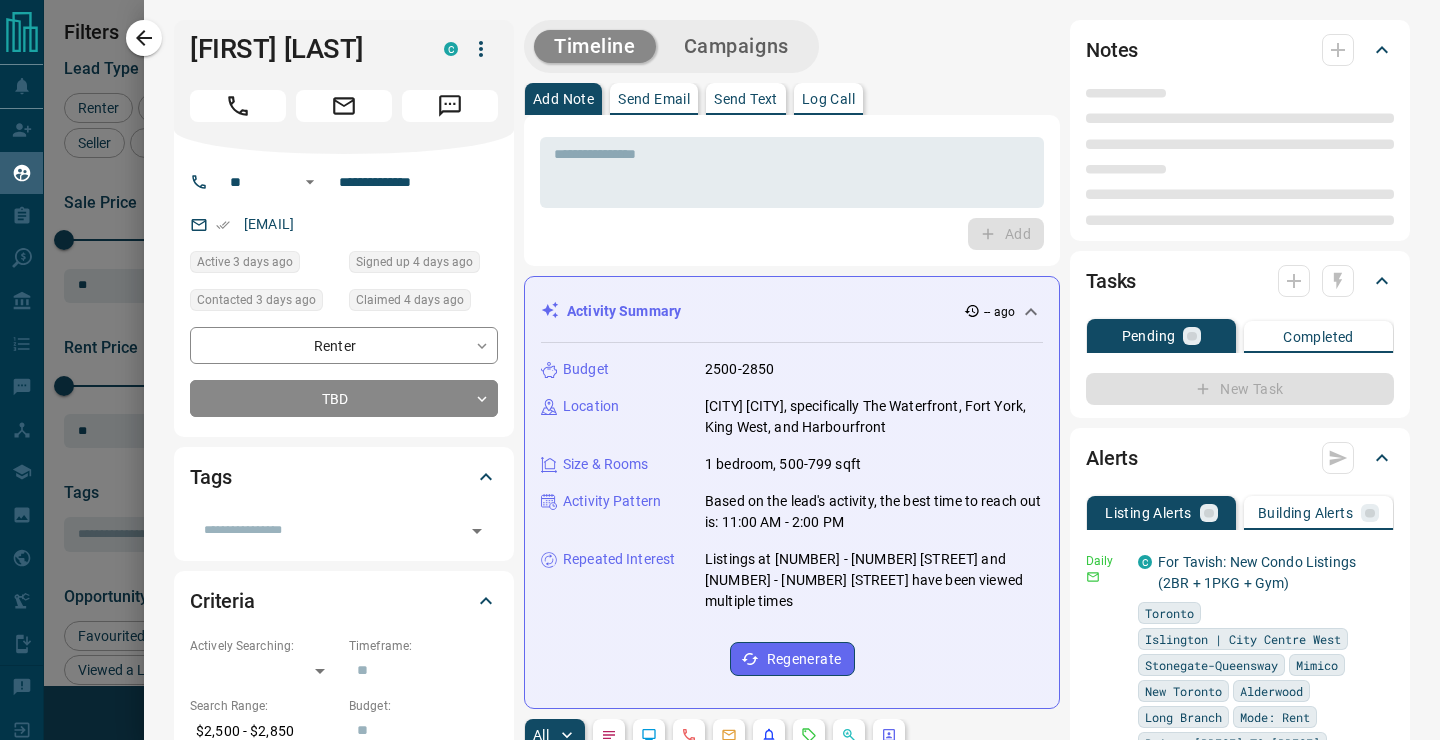 type on "**********" 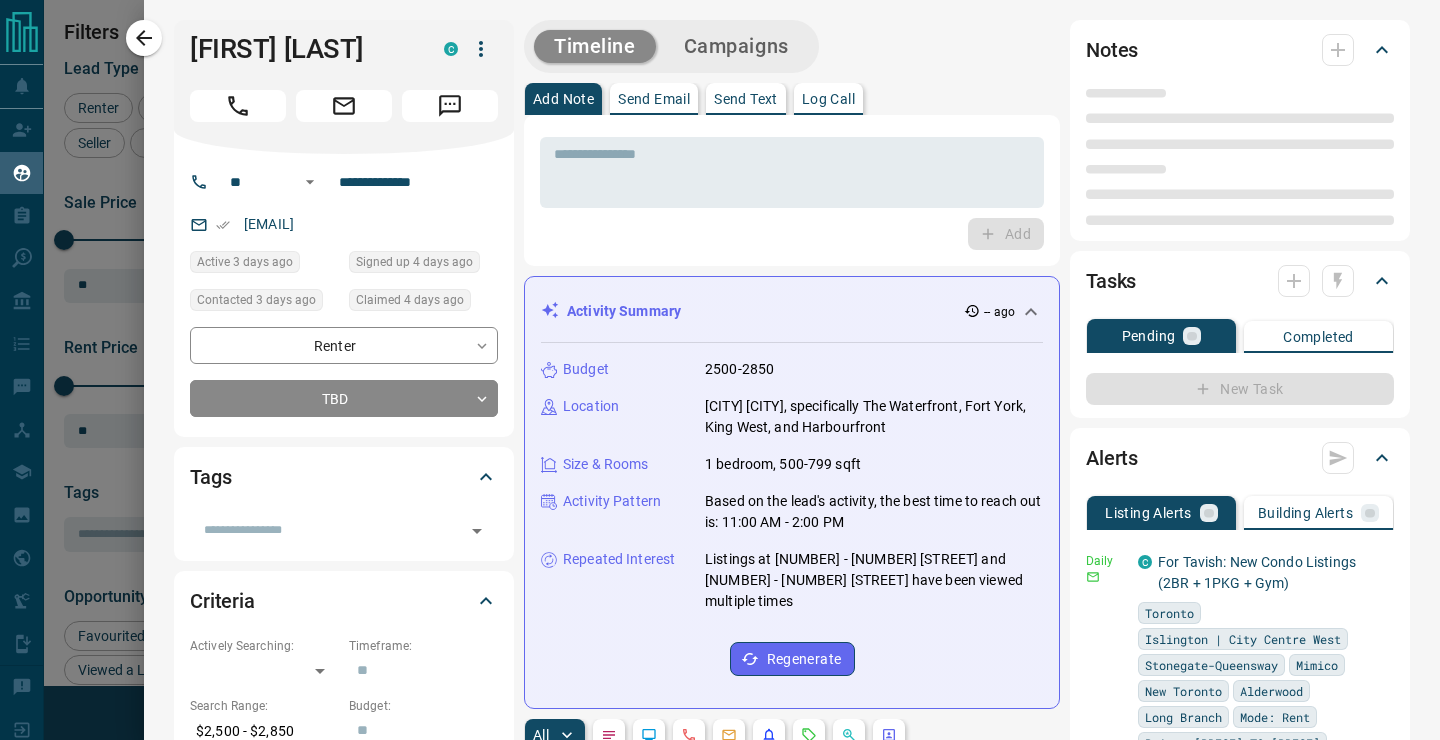type on "**********" 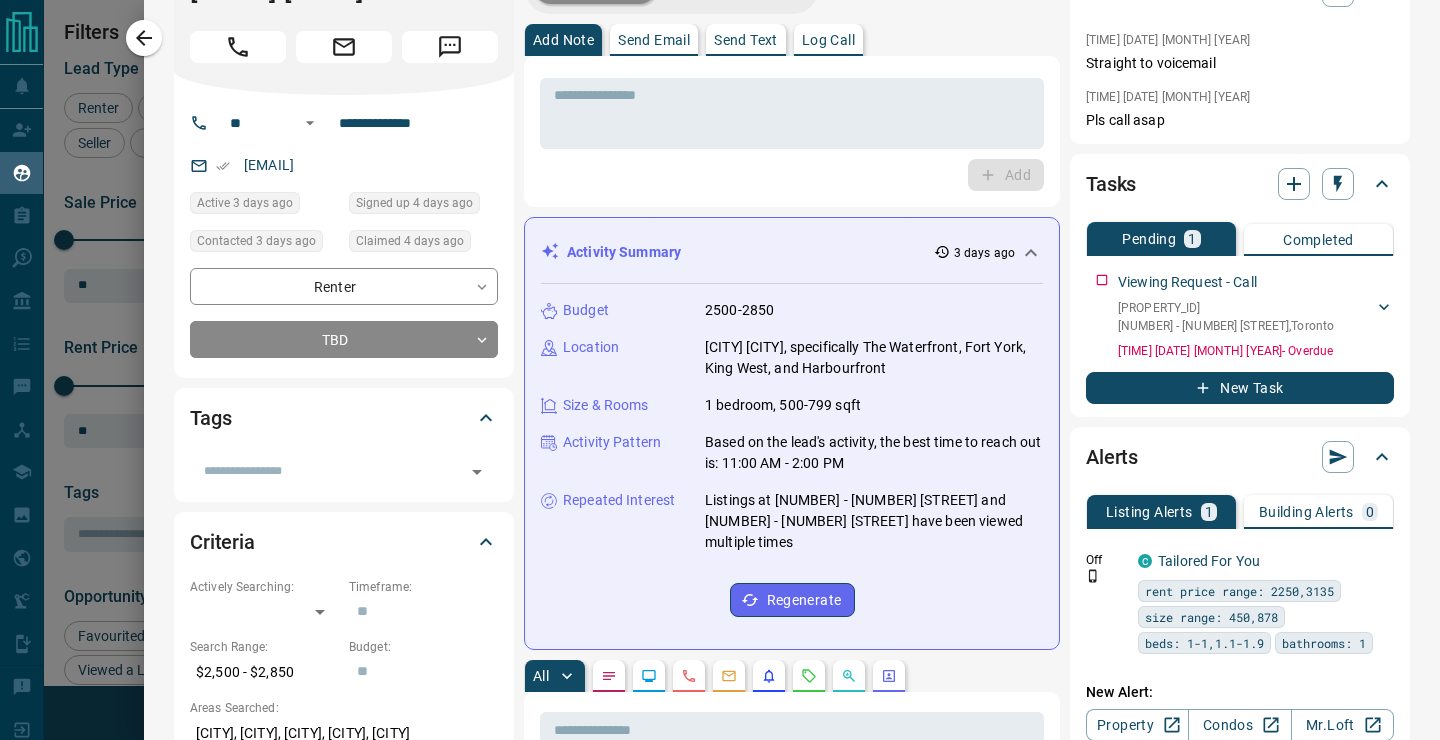 scroll, scrollTop: 0, scrollLeft: 0, axis: both 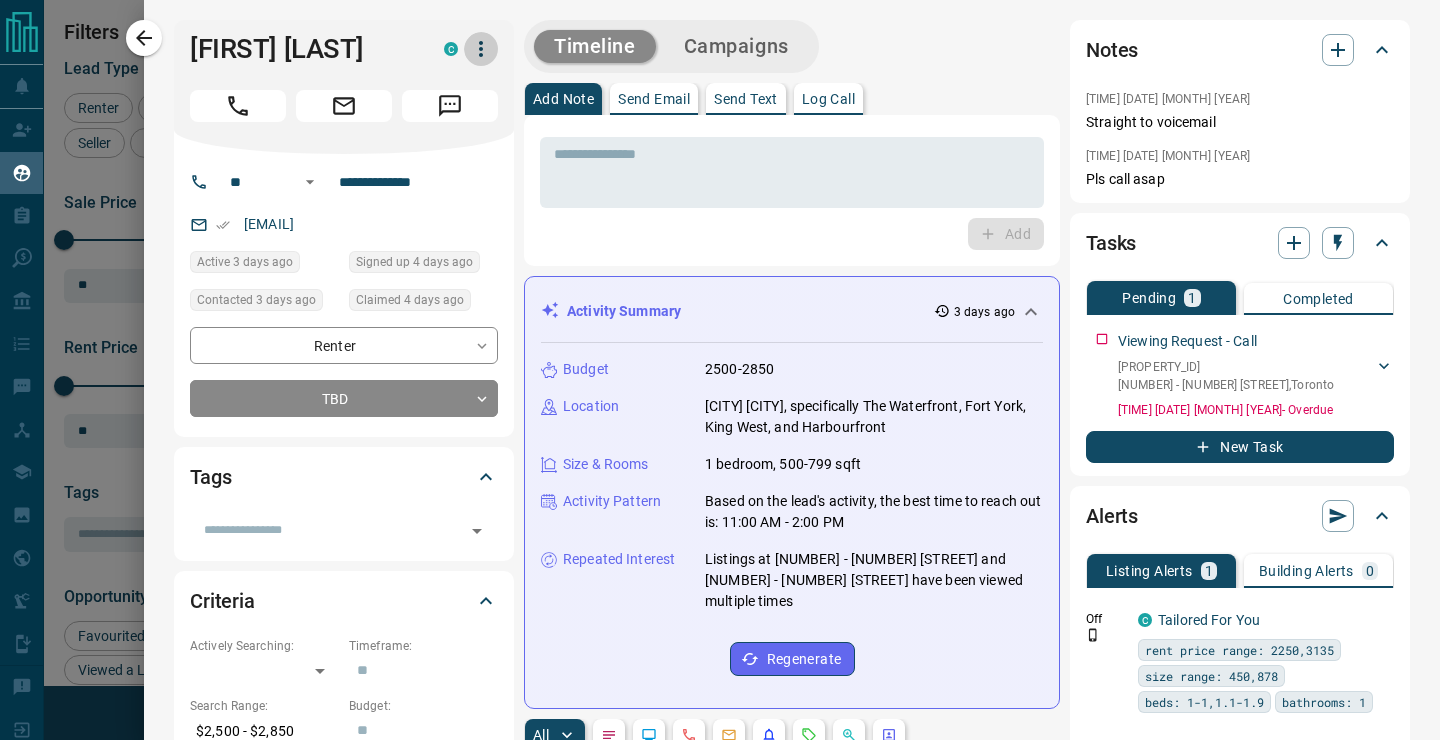 click at bounding box center [481, 49] 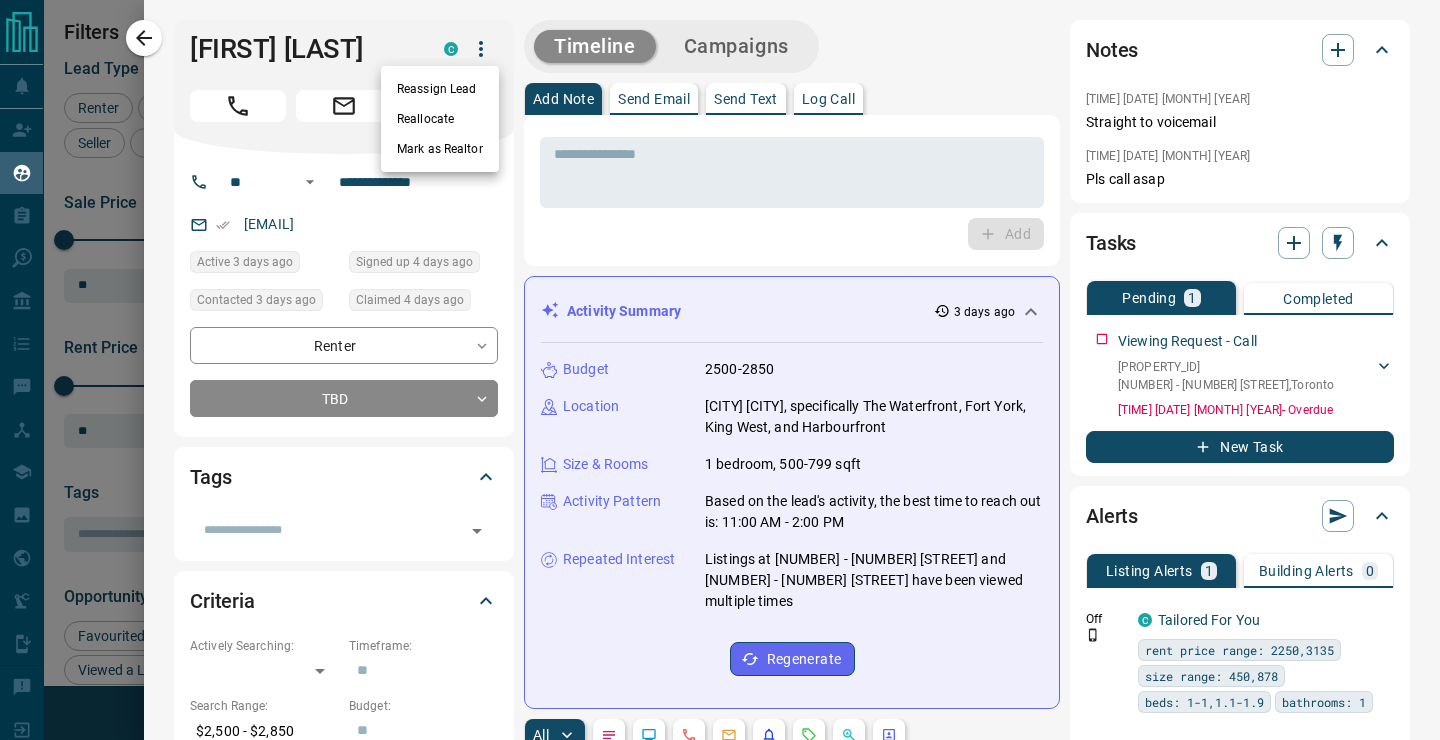 click at bounding box center [720, 370] 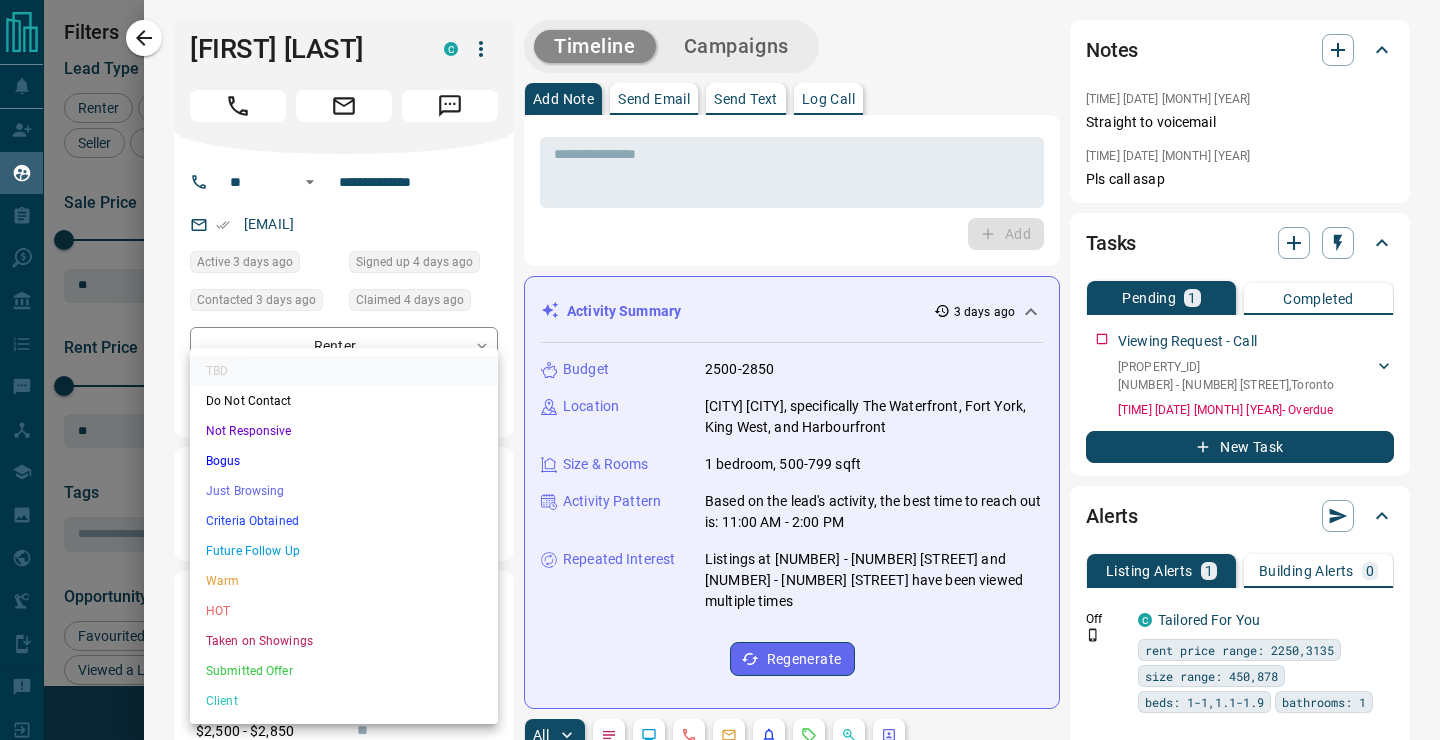 click on "Lead Transfers Claim Leads My Leads Tasks Opportunities Deals Campaigns Messages Broker Bay Training Media Services Agent Resources Precon Worksheet Mobile Apps Disclosure Logout My Leads Filters 1 Manage Tabs New Lead All 273 TBD 11 Do Not Contact - Not Responsive 7 Bogus 1 Just Browsing 13 Criteria Obtained 3 Future Follow Up 185 Warm 28 HOT 11 Taken on Showings 1 Submitted Offer - Client 13 Name Details Last Active Claimed Date Status Tags [NAME] Buyer, Renter C $--- 16 hours ago Active Viewing Request Contacted 12 hours ago 15 hours ago Signed up 16 hours ago TBD ISR Lead + [NAME] Buyer C $23 - $13K [CITY], [CITY] 2 days ago Contacted 1 year ago 22 hours ago Signed up 3 years ago TBD ISR Lead + [NAME] Buyer, Renter C $--- 14 hours ago Contacted 19 hours ago 22 hours ago Signed up 2 days ago TBD ISR Lead + [NAME] Buyer C $1K - $1000M [CITY], [CITY] 3 days ago 1 day ago Signed up 2 years ago TBD ISR Lead + [NAME] Renter C $2K - $4K [CITY] | [CITY], [CITY] TBD" at bounding box center (720, 357) 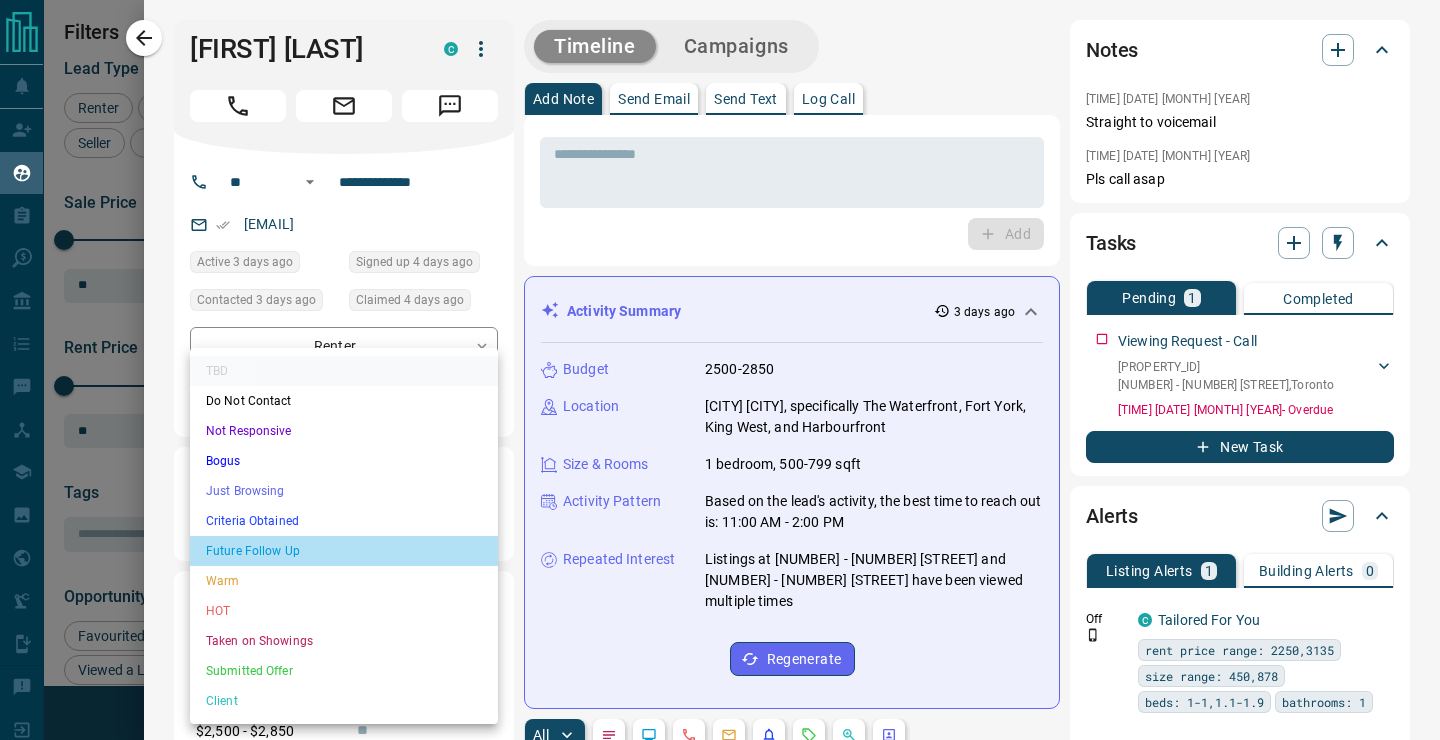 click on "Future Follow Up" at bounding box center [344, 551] 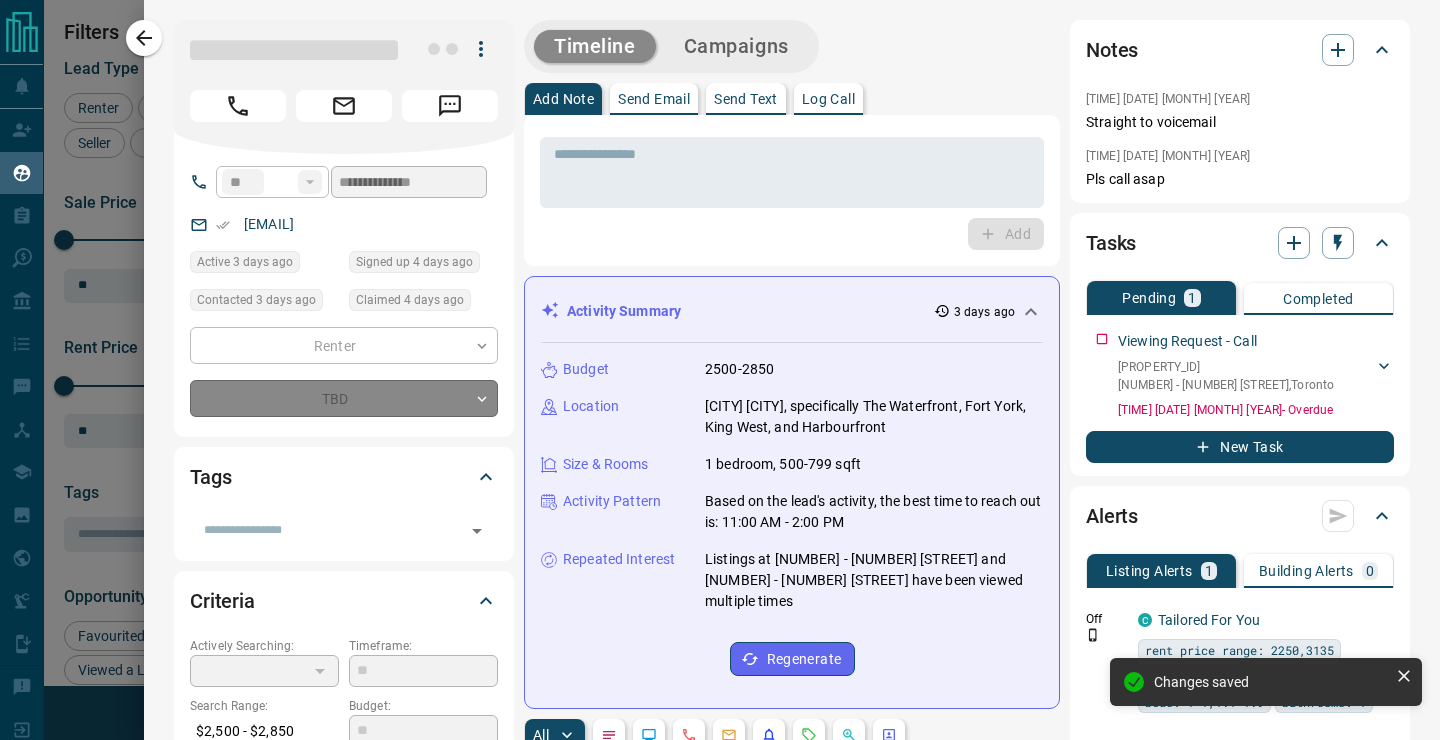 type on "*" 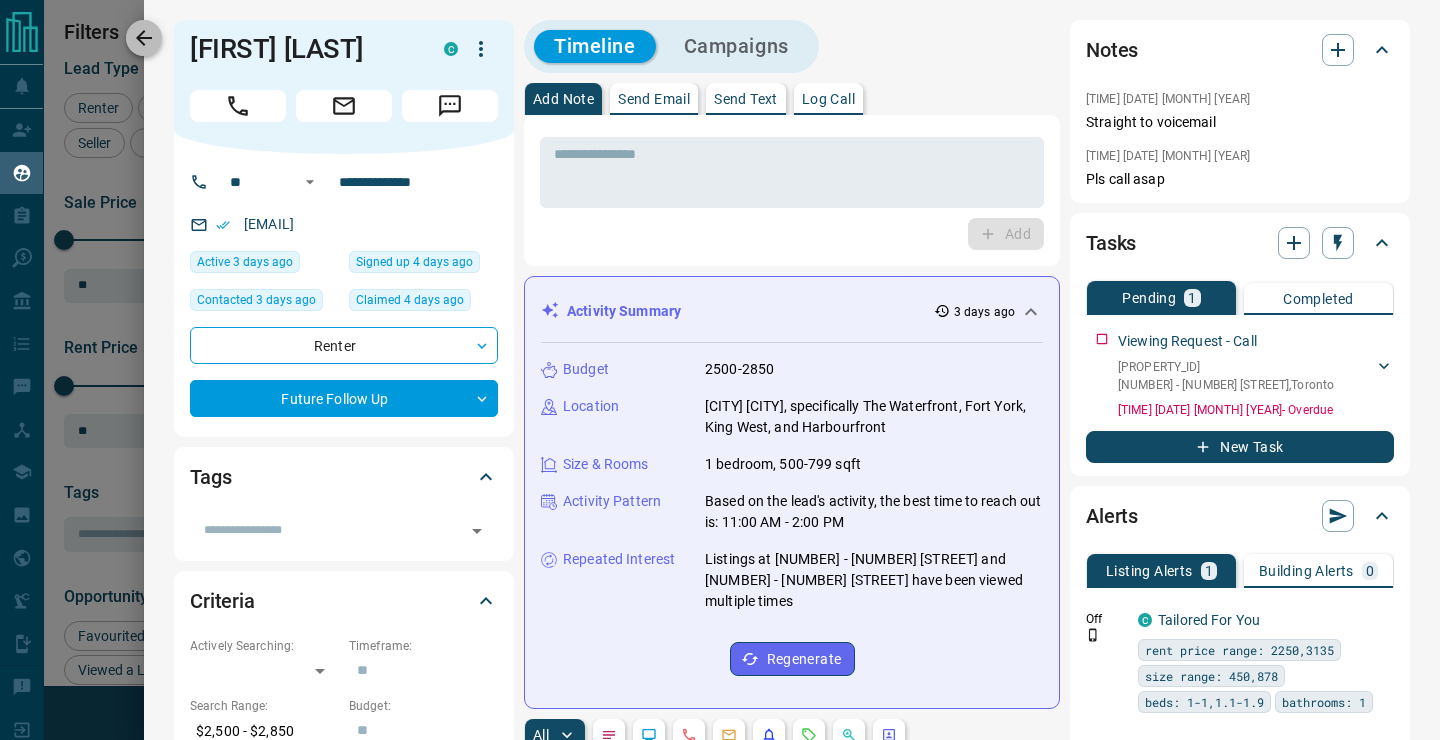 click 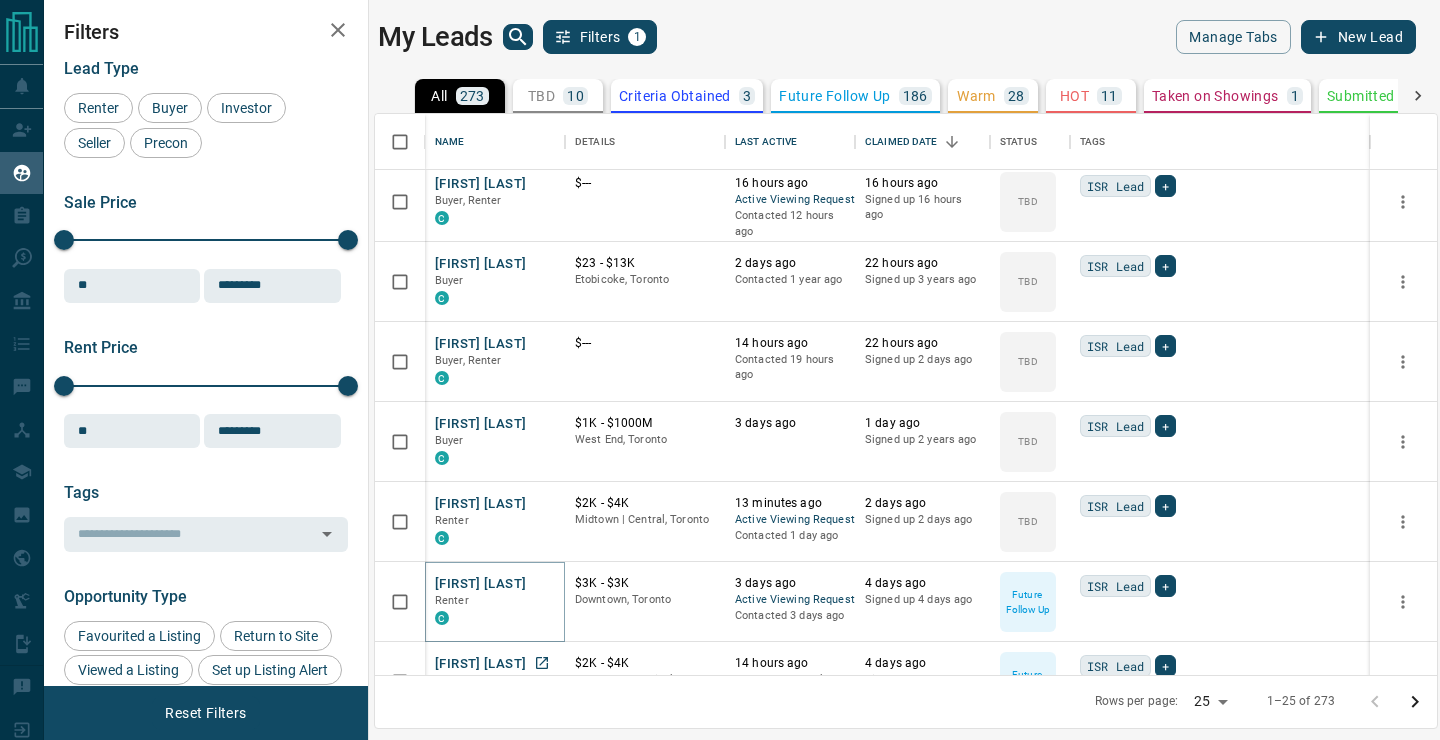 scroll, scrollTop: 0, scrollLeft: 0, axis: both 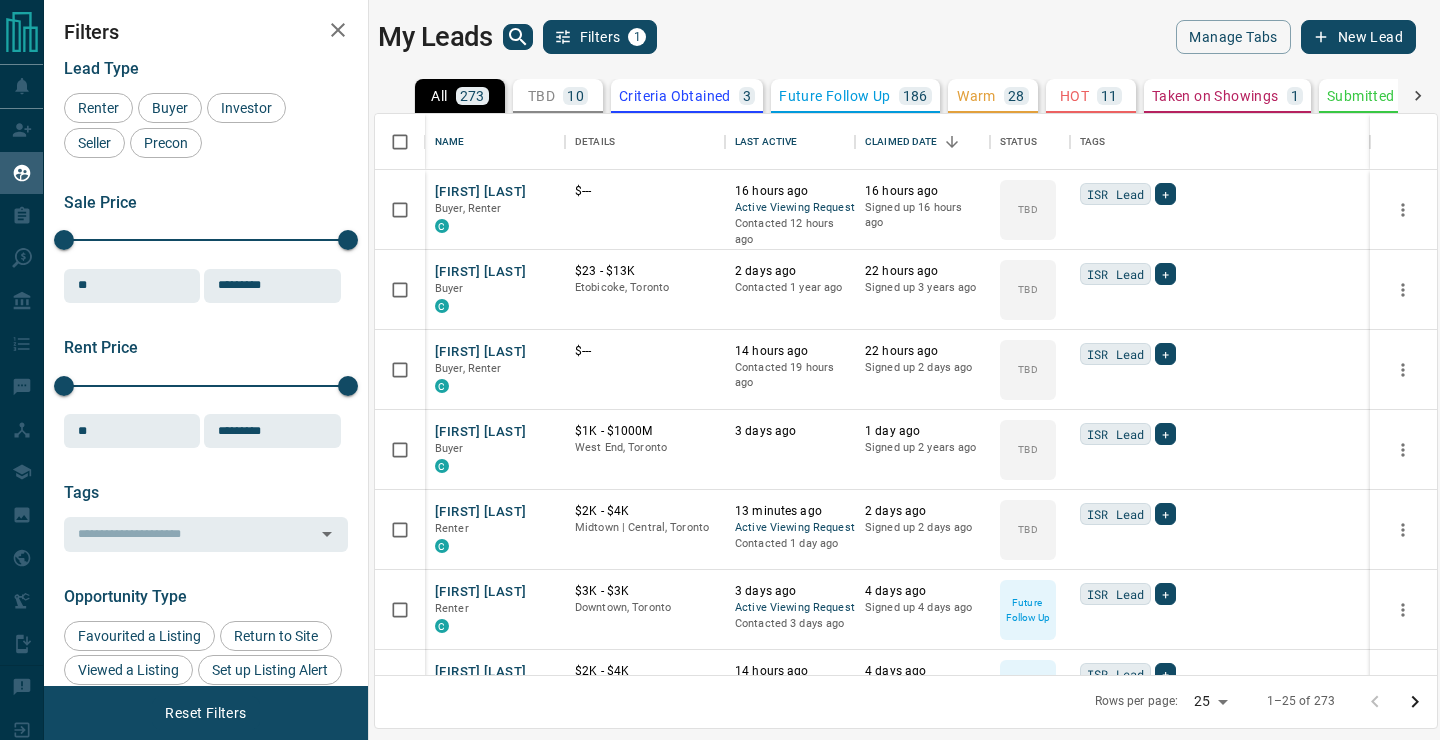 click 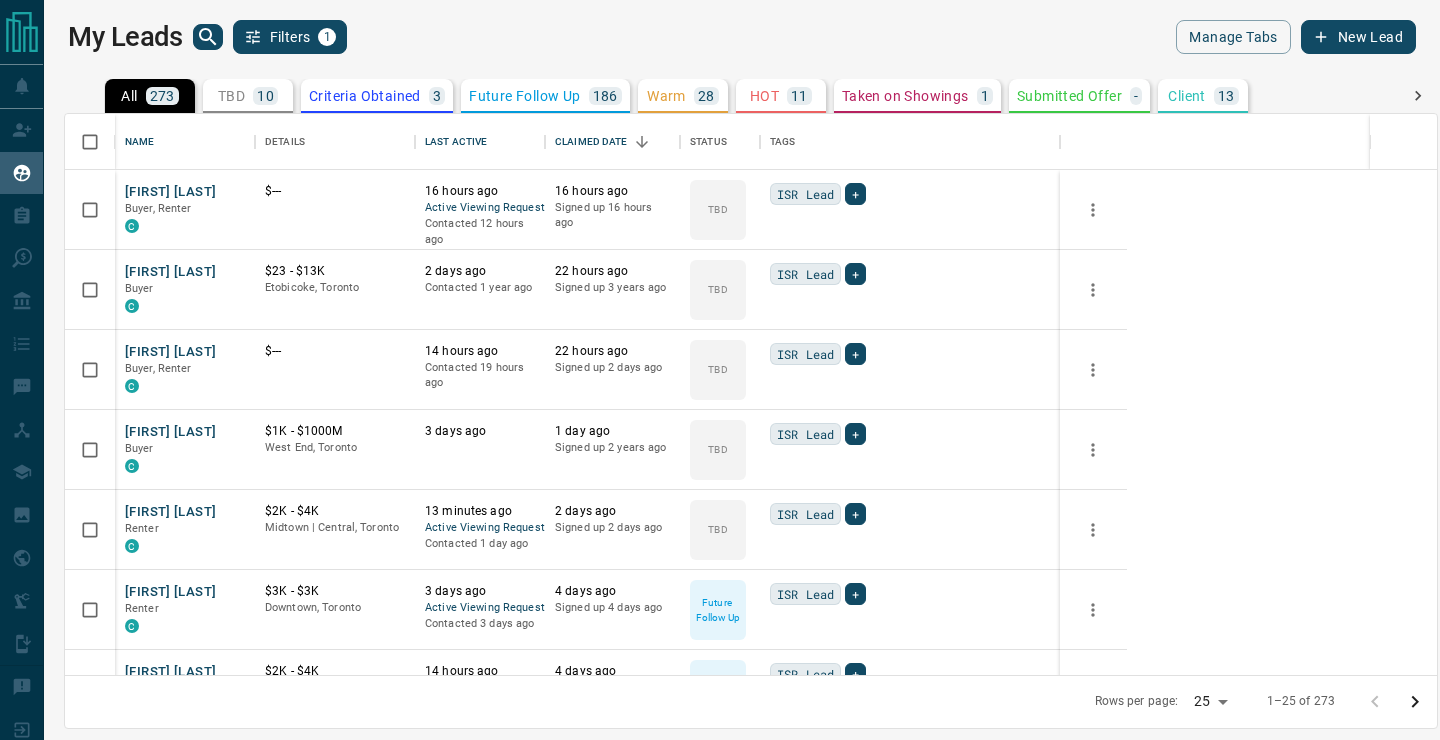scroll, scrollTop: 2, scrollLeft: 0, axis: vertical 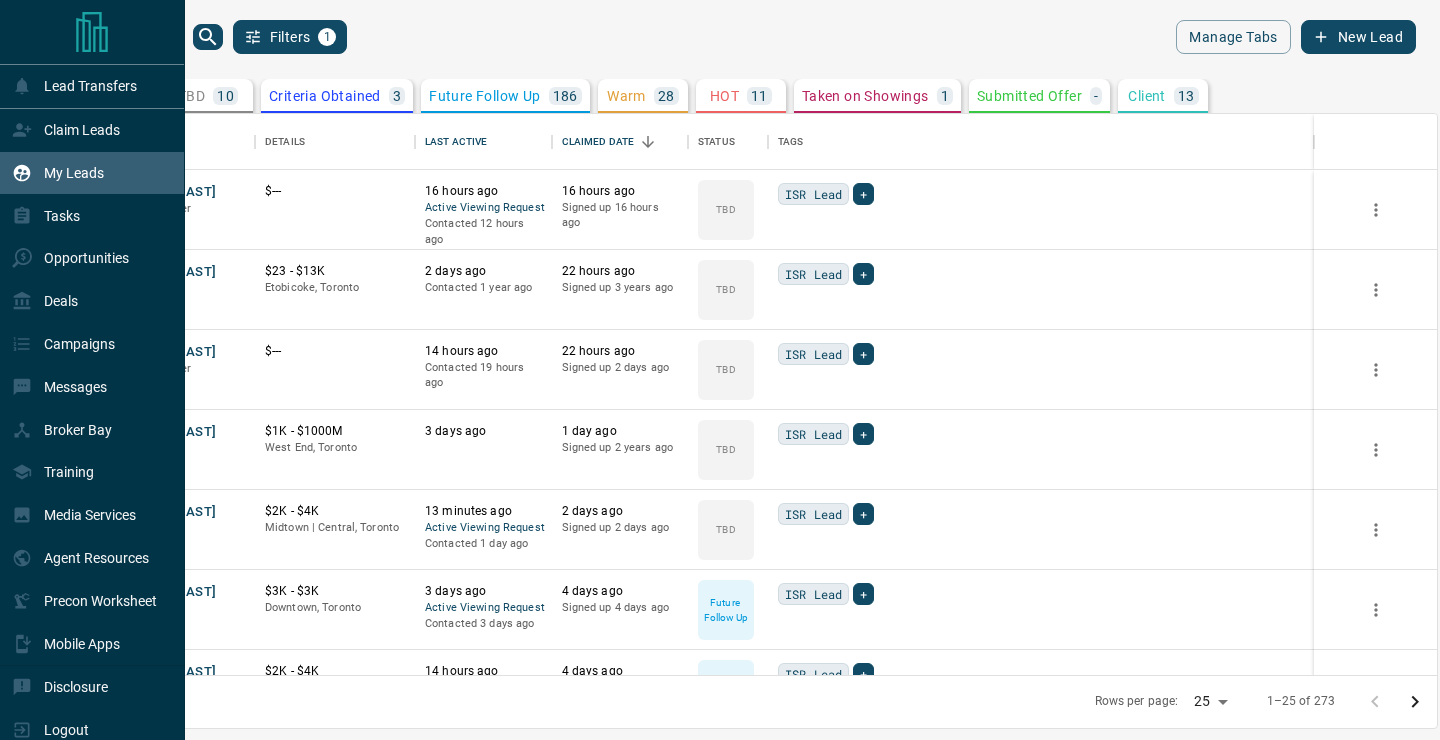 click on "My Leads" at bounding box center [74, 173] 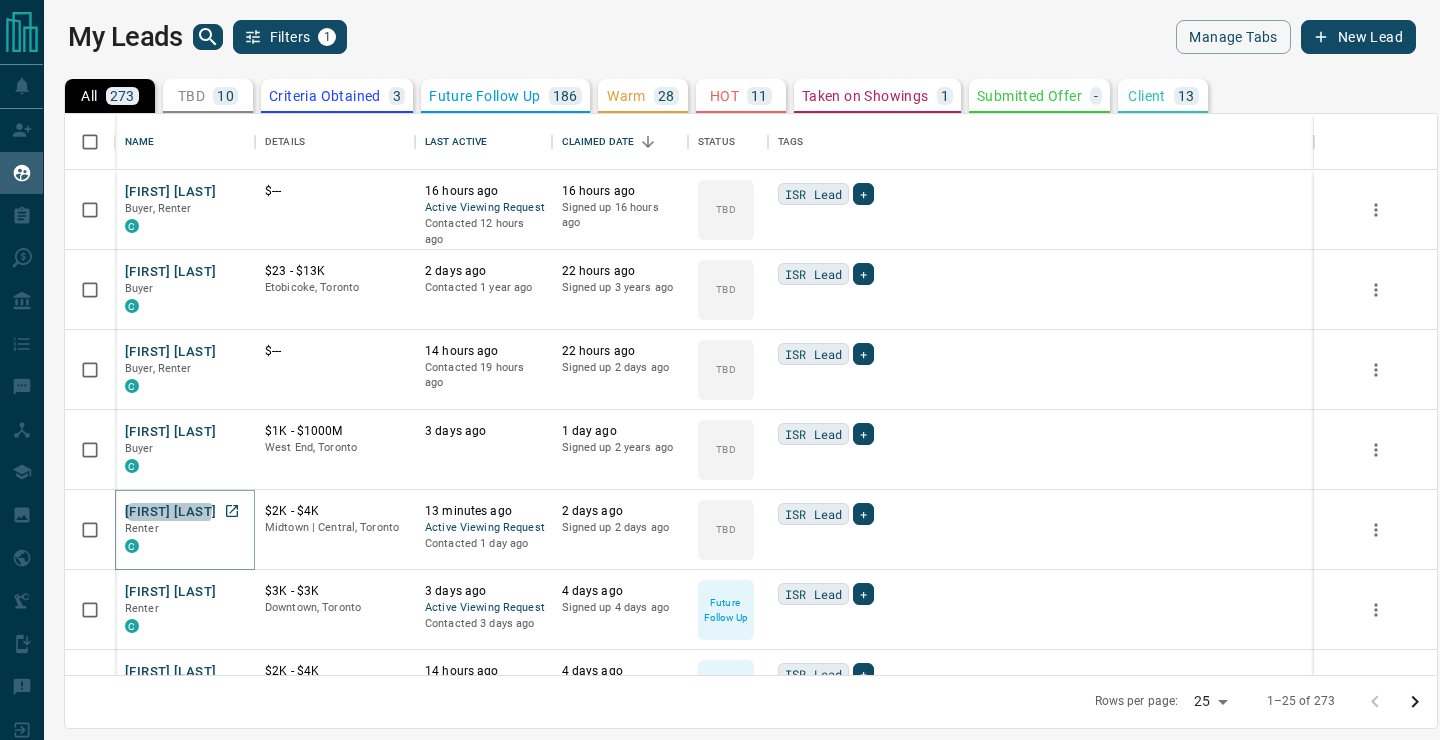 click on "[FIRST] [LAST]" at bounding box center [170, 512] 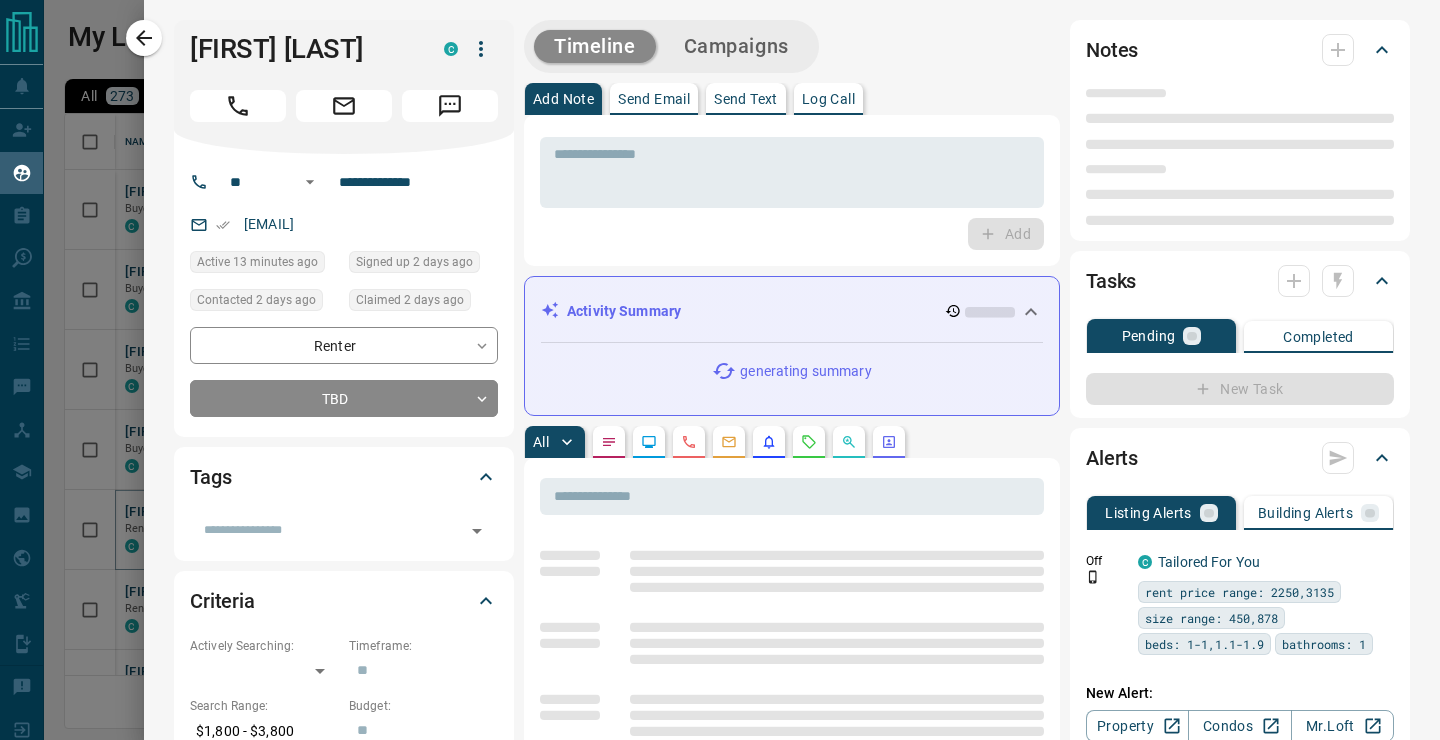 type on "**" 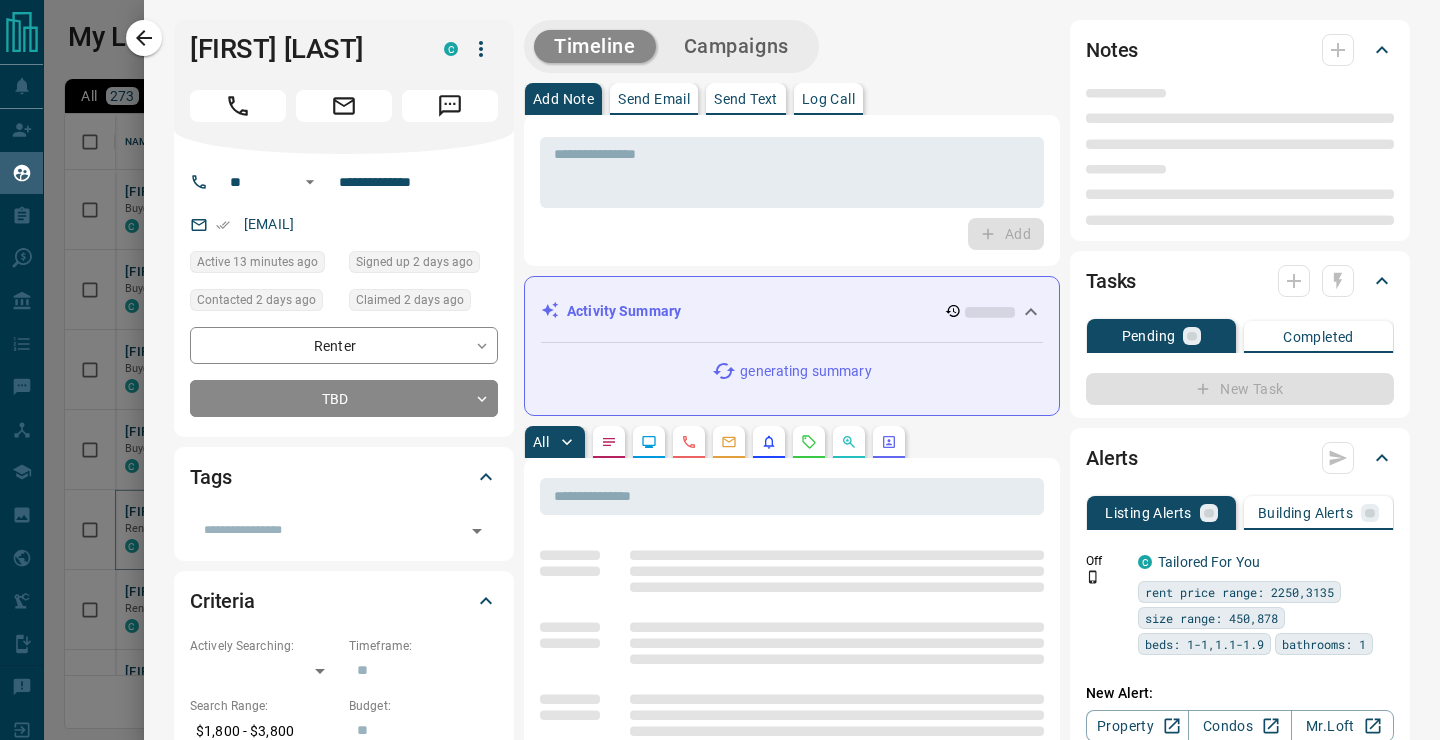 type on "**********" 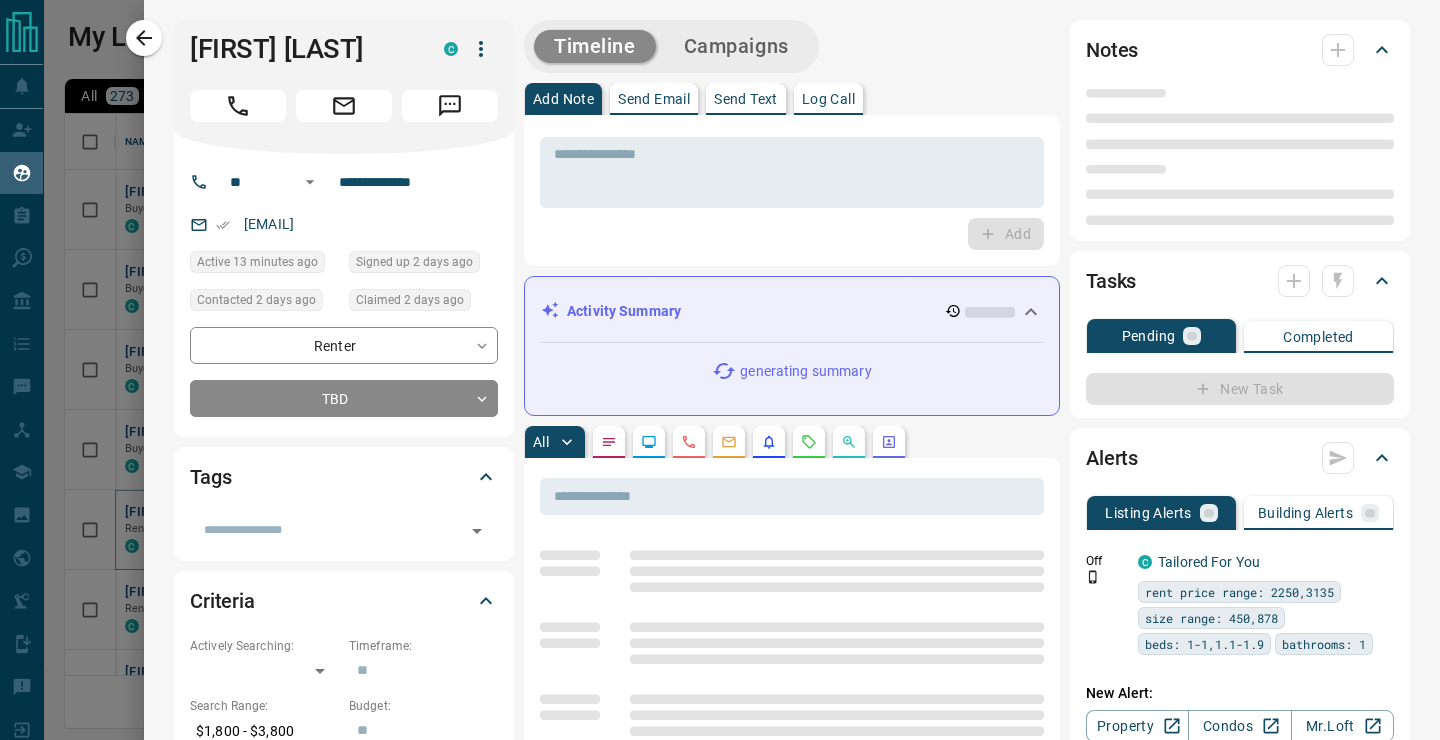 type on "**********" 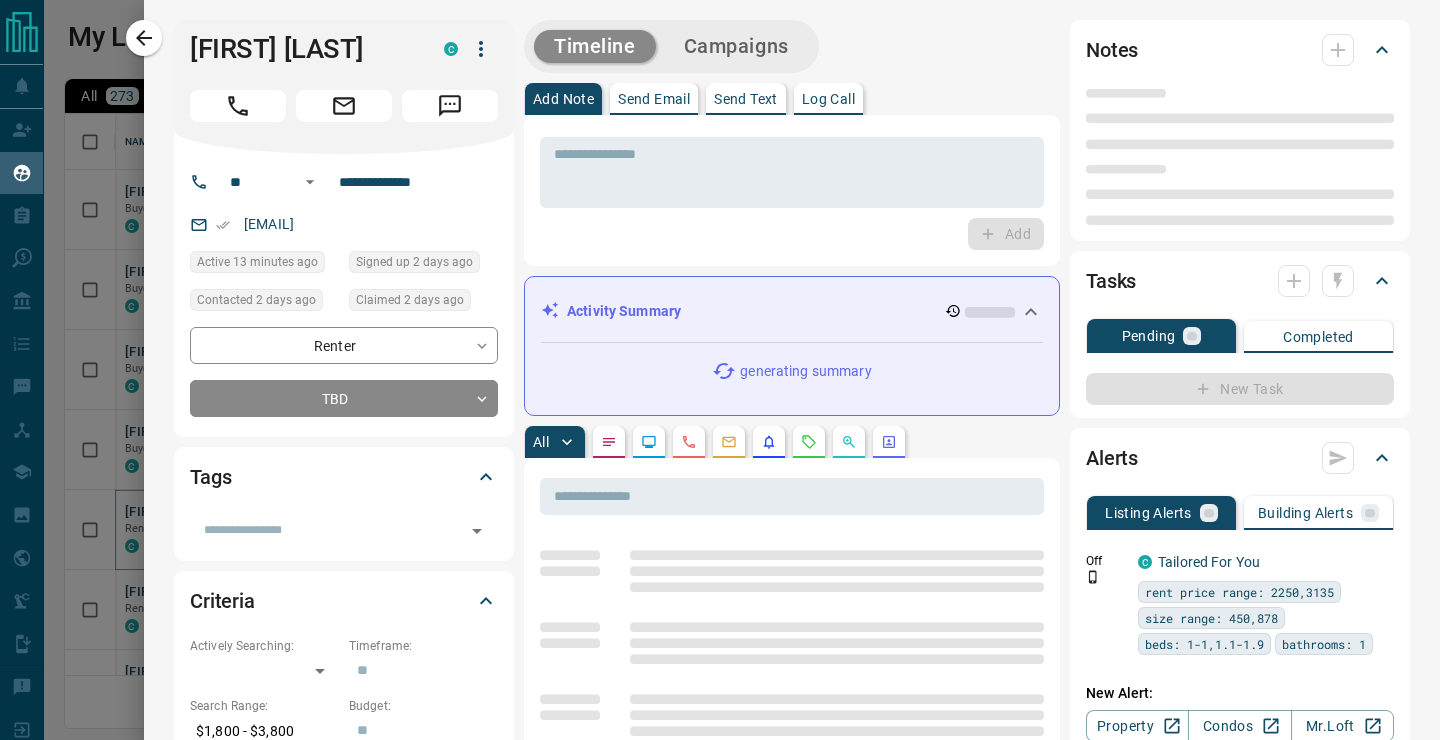 type on "**" 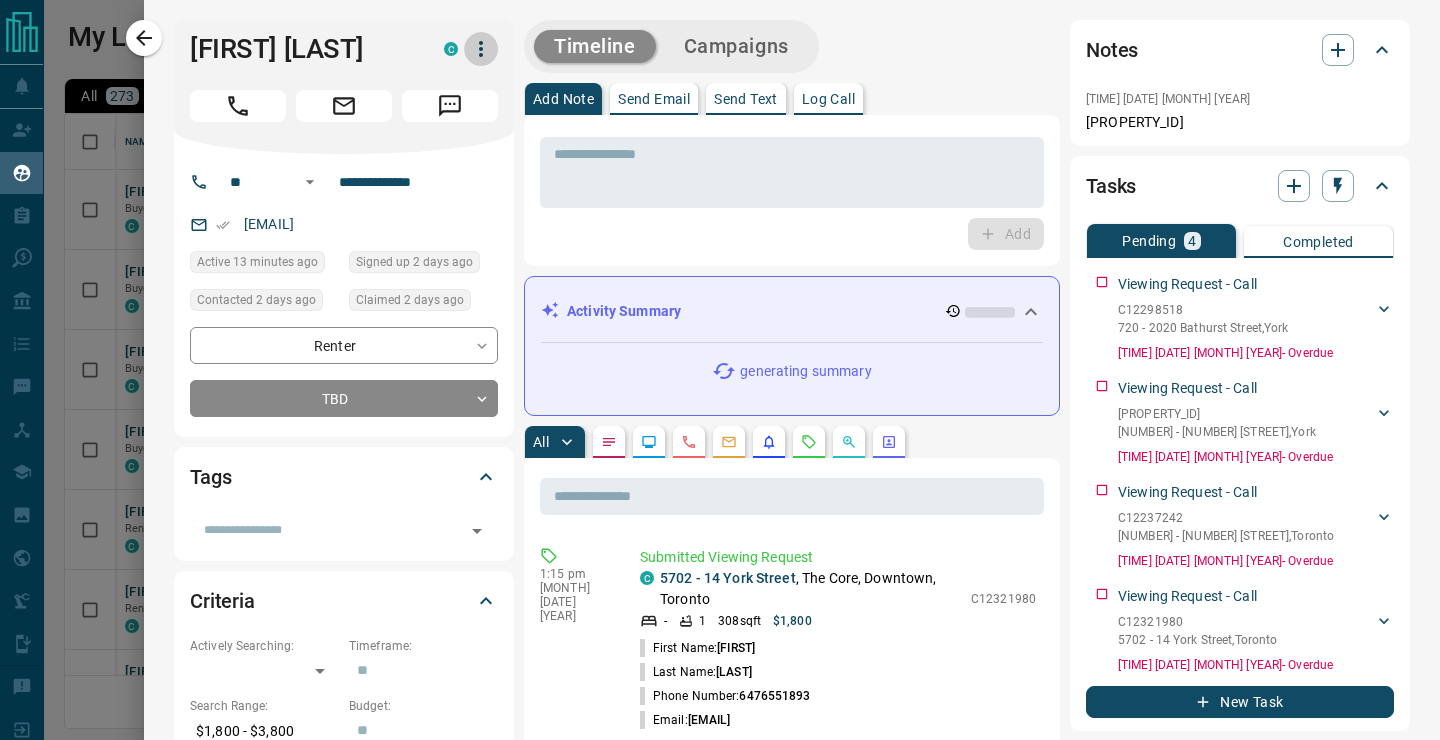 click 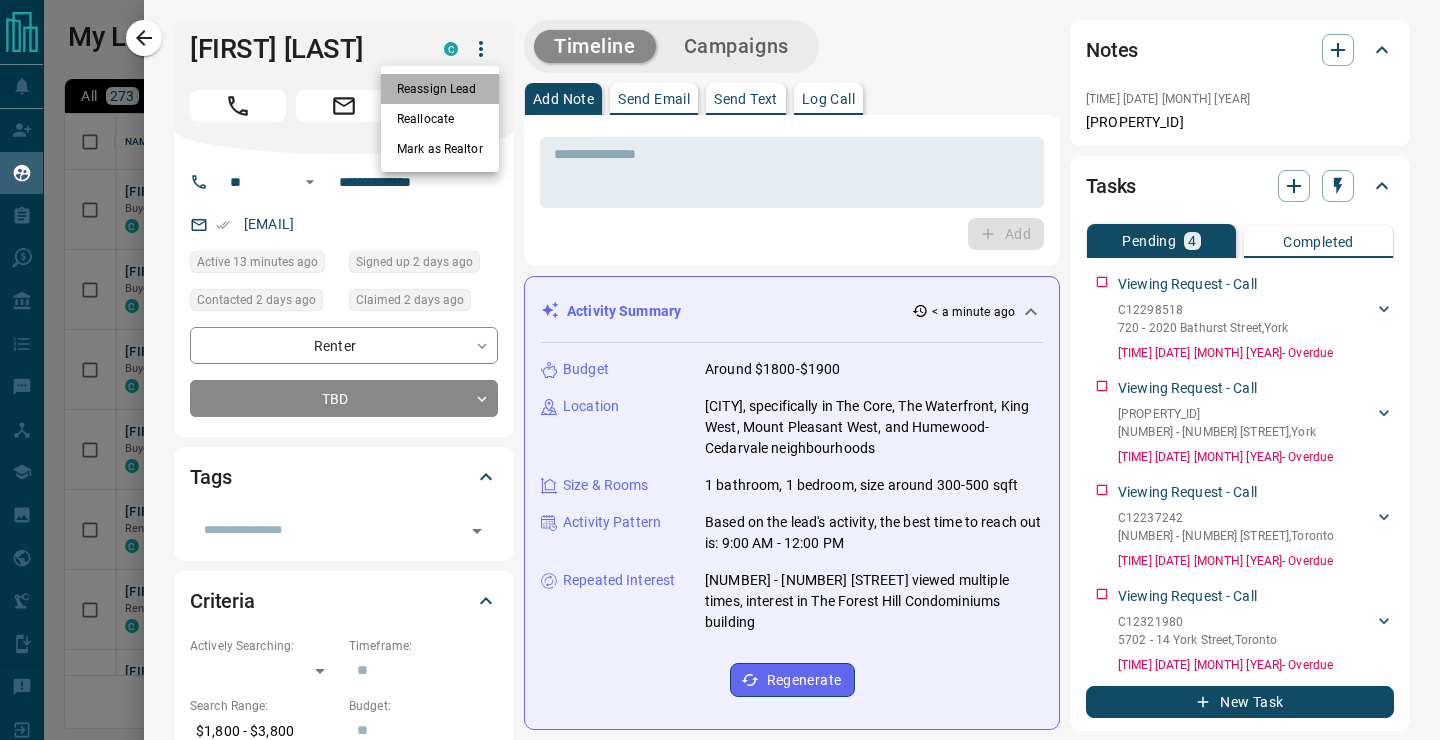 click on "Reassign Lead" at bounding box center (440, 89) 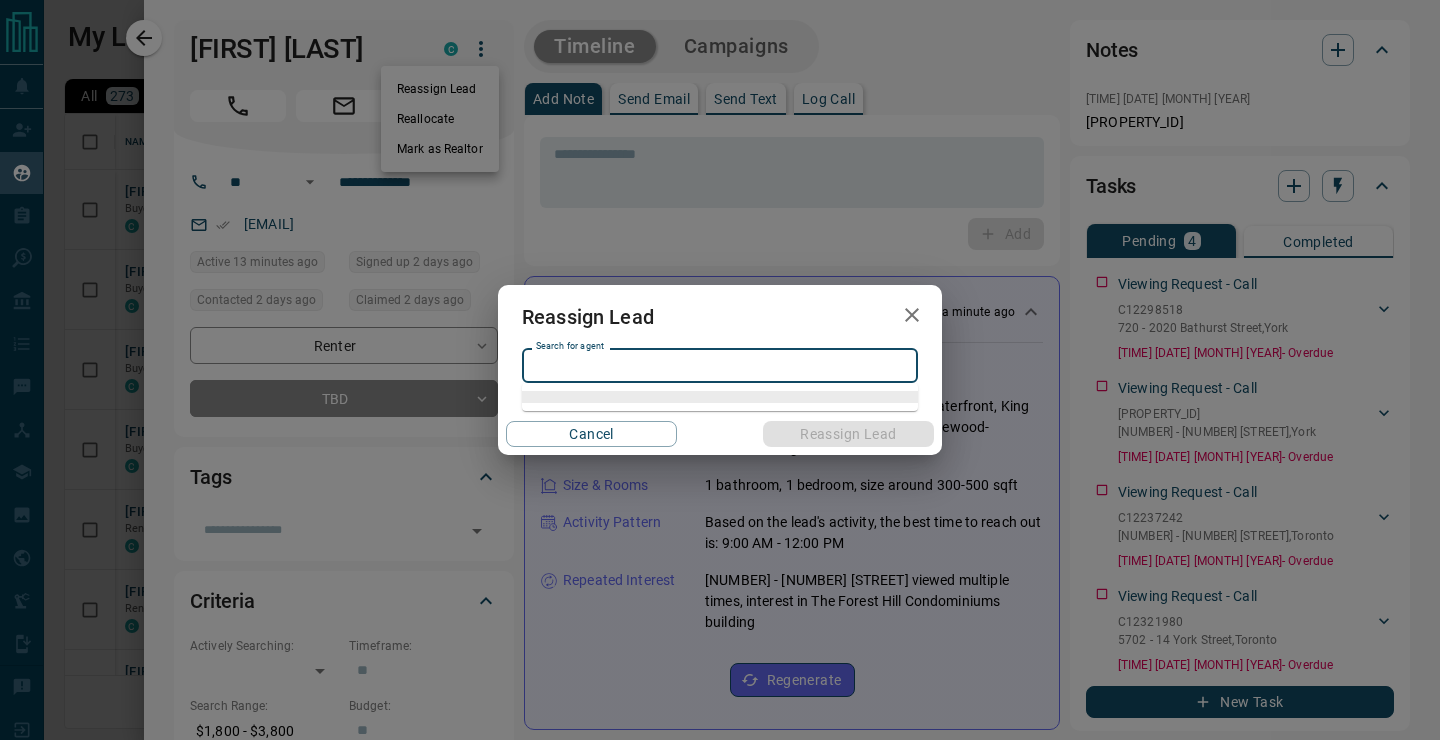 click on "Search for agent" at bounding box center (718, 366) 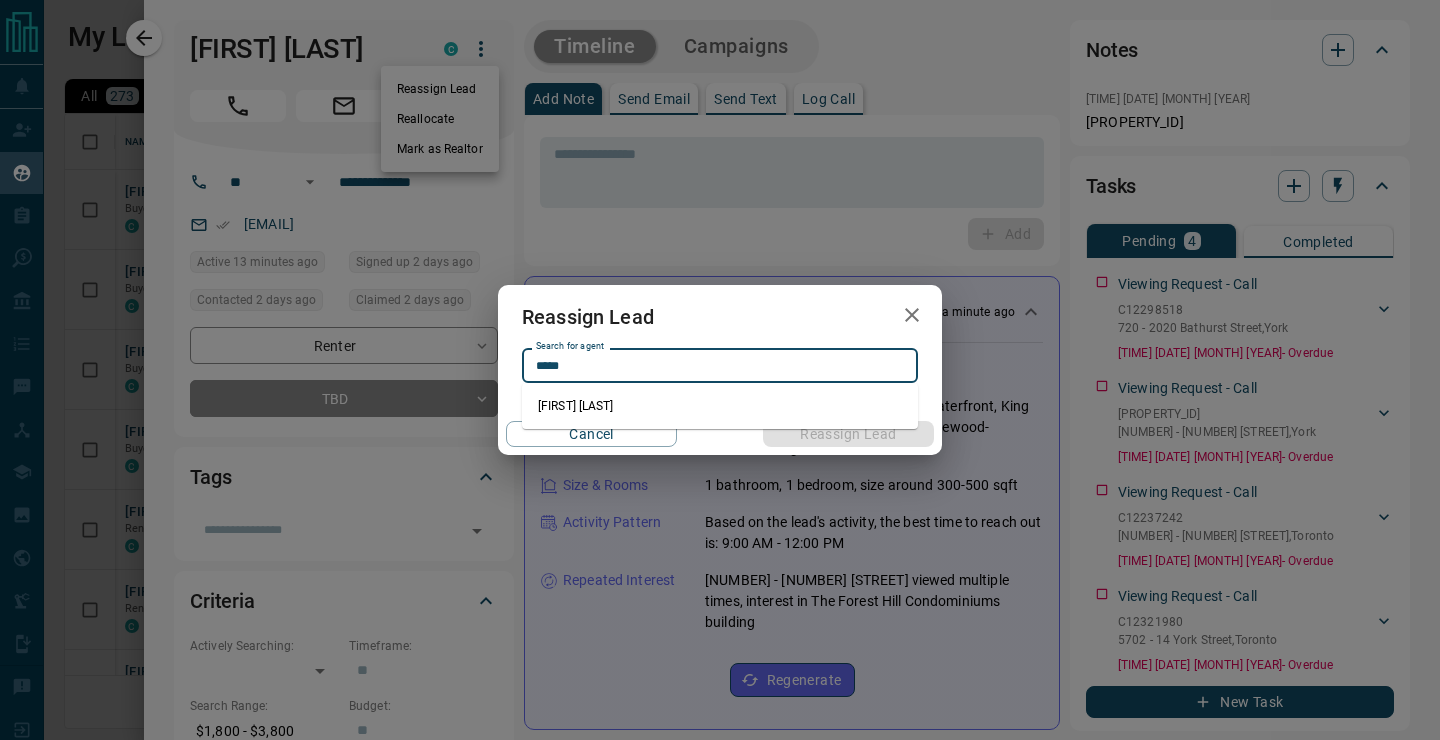 click on "[FIRST] [LAST]" at bounding box center (720, 406) 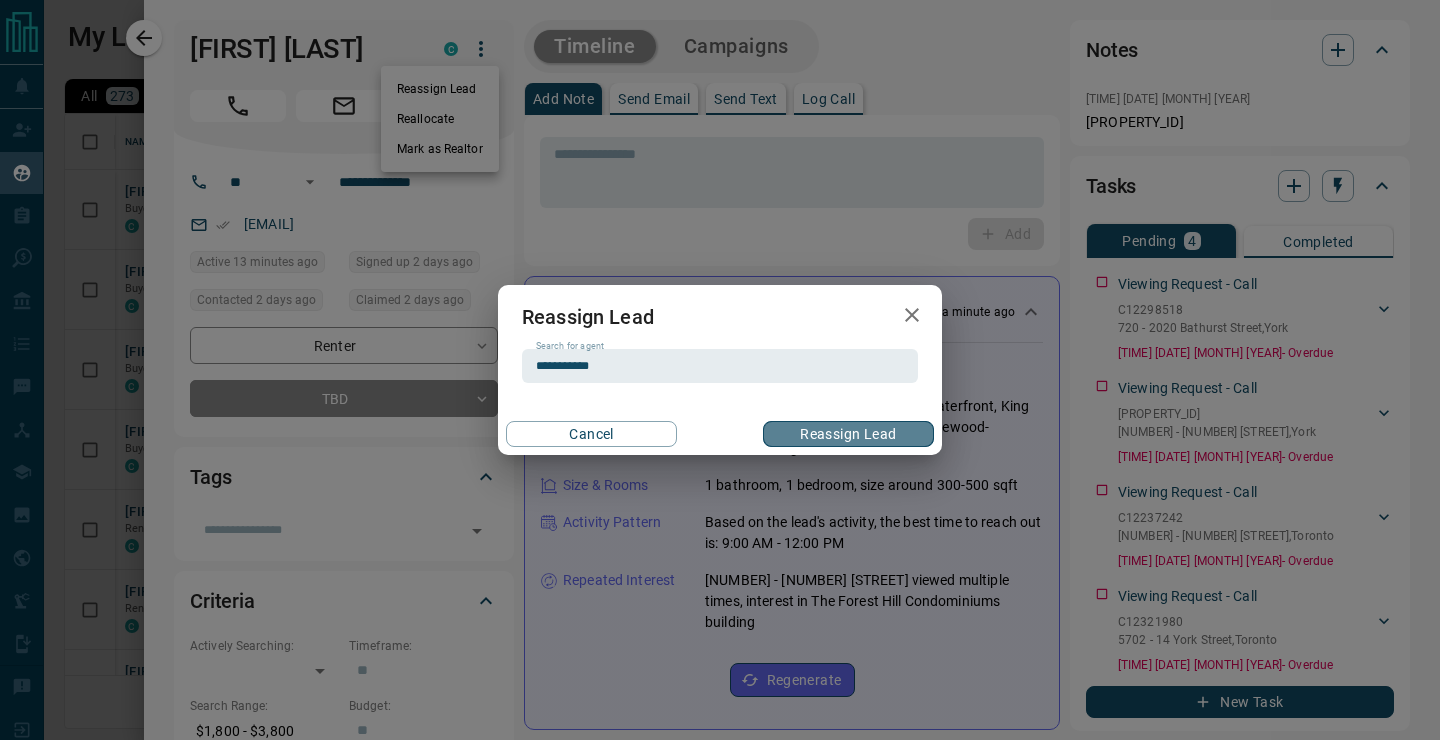 click on "Reassign Lead" at bounding box center [848, 434] 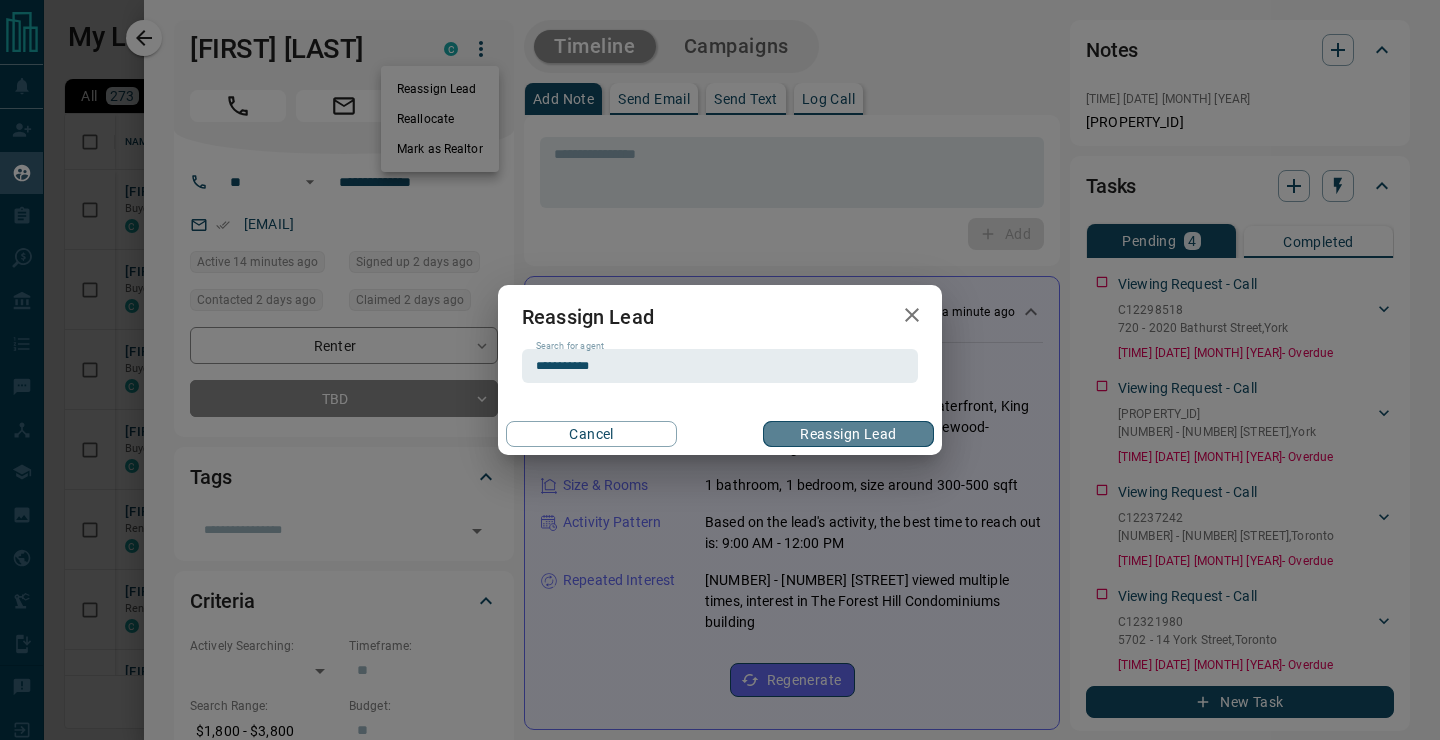 click on "Reassign Lead" at bounding box center (848, 434) 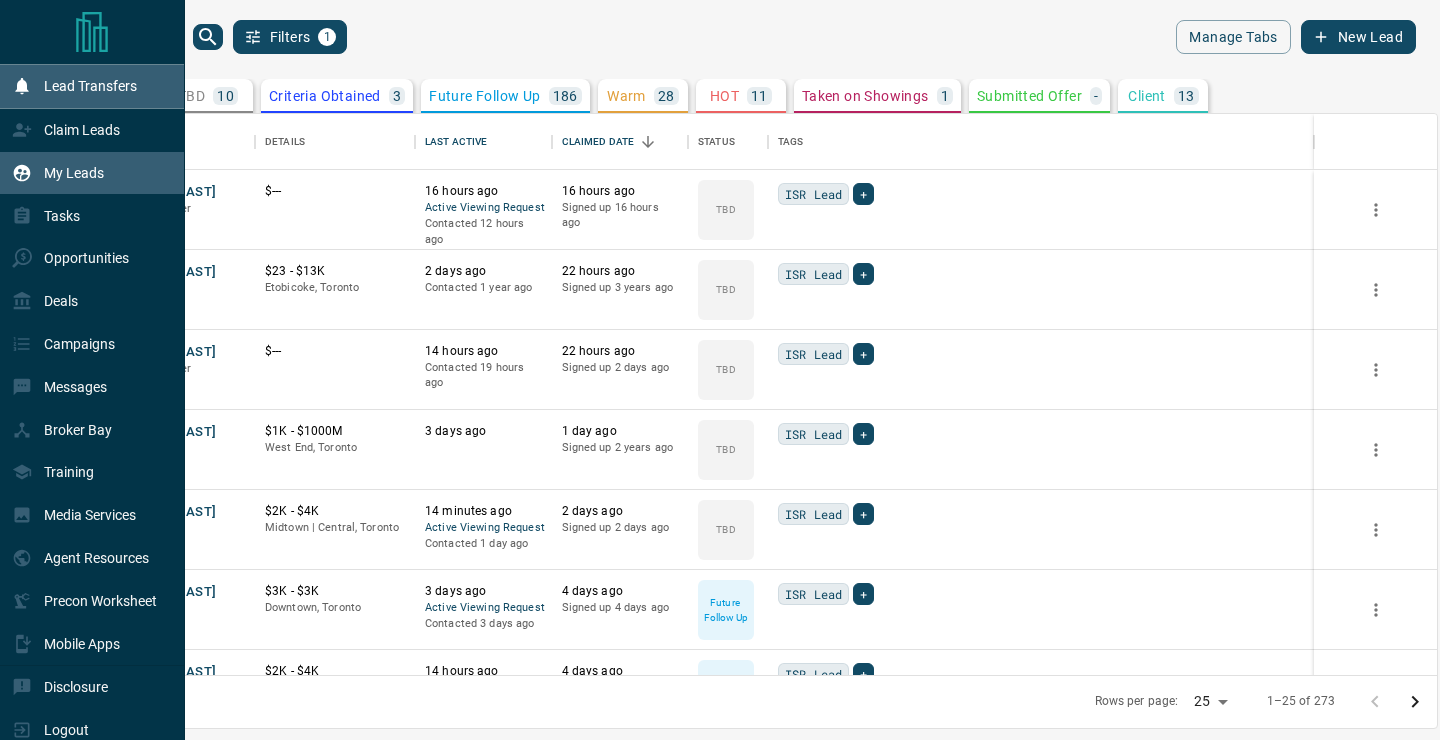 click on "Lead Transfers" at bounding box center [90, 86] 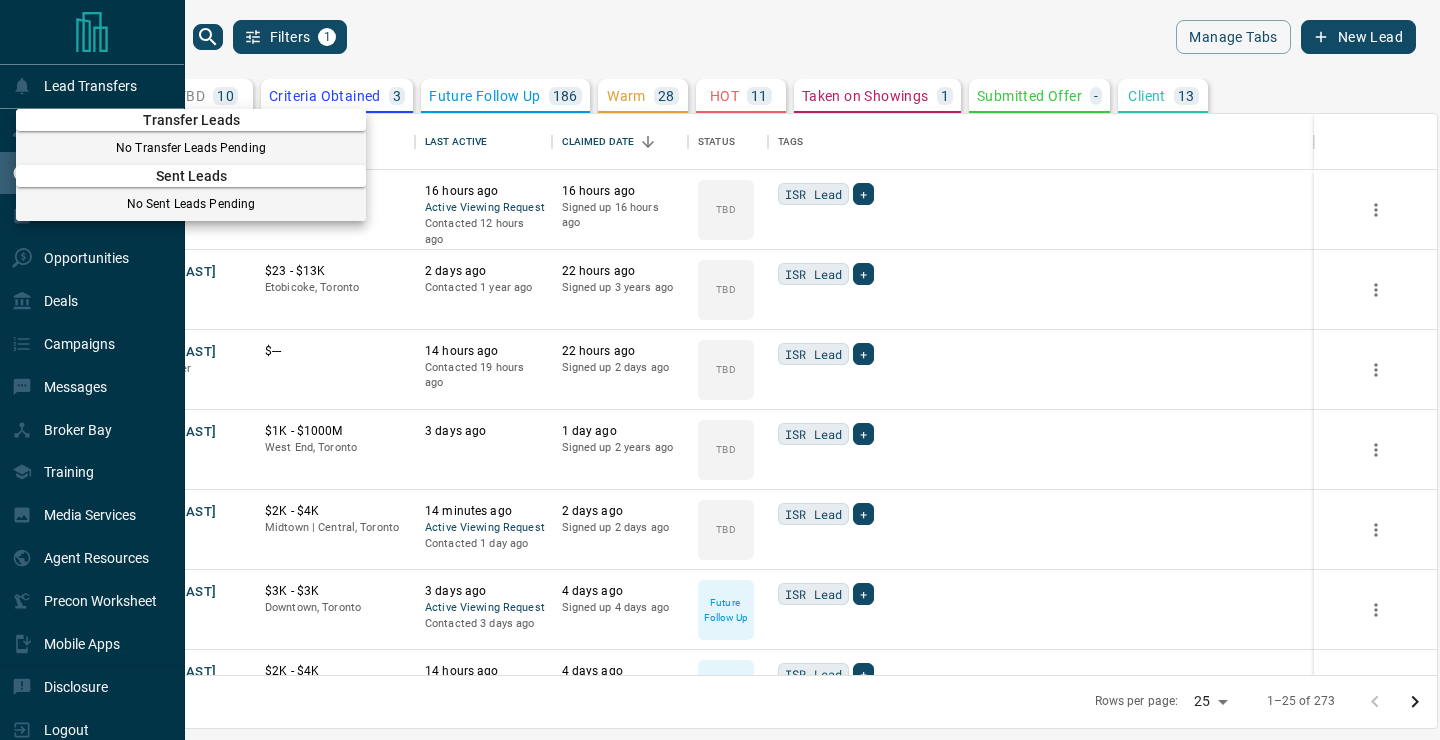 click at bounding box center [720, 370] 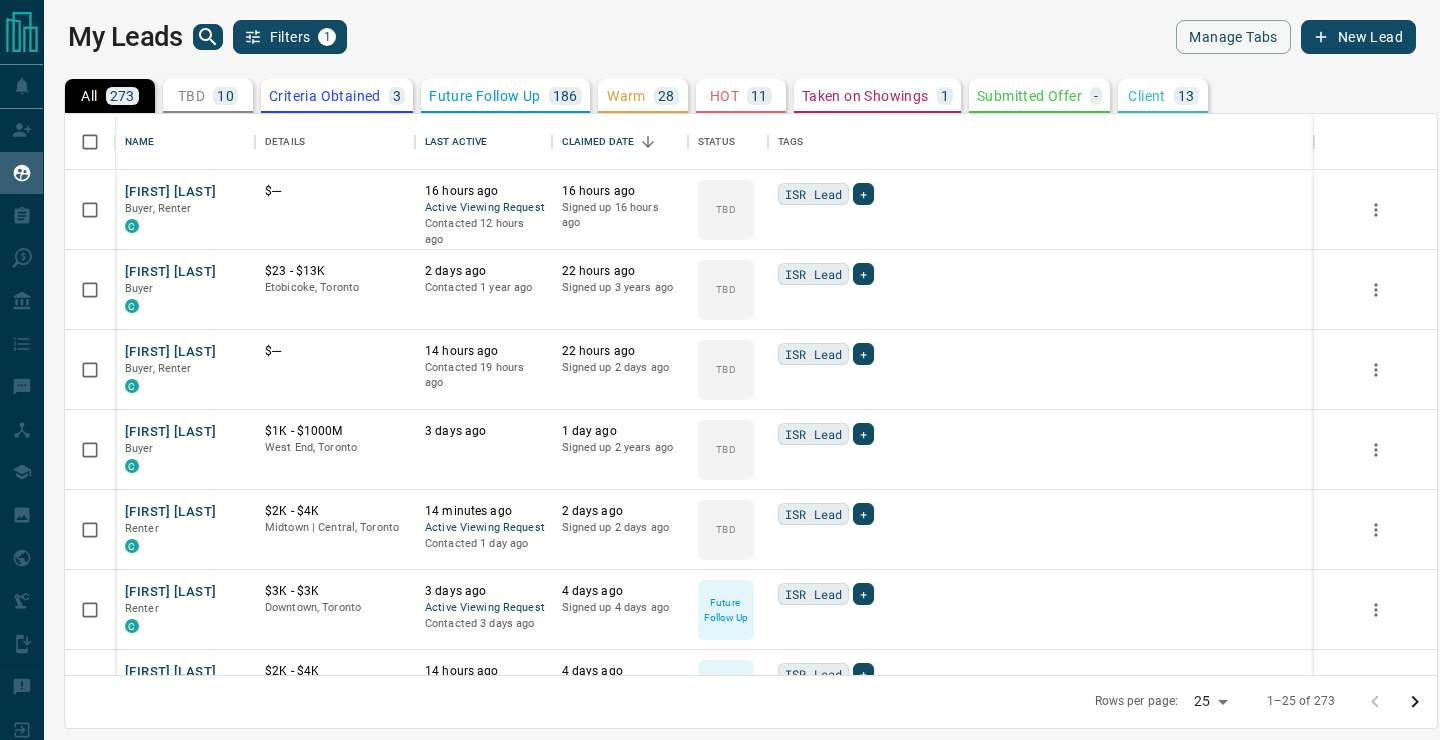 click on "My Leads Filters 1" at bounding box center [405, 37] 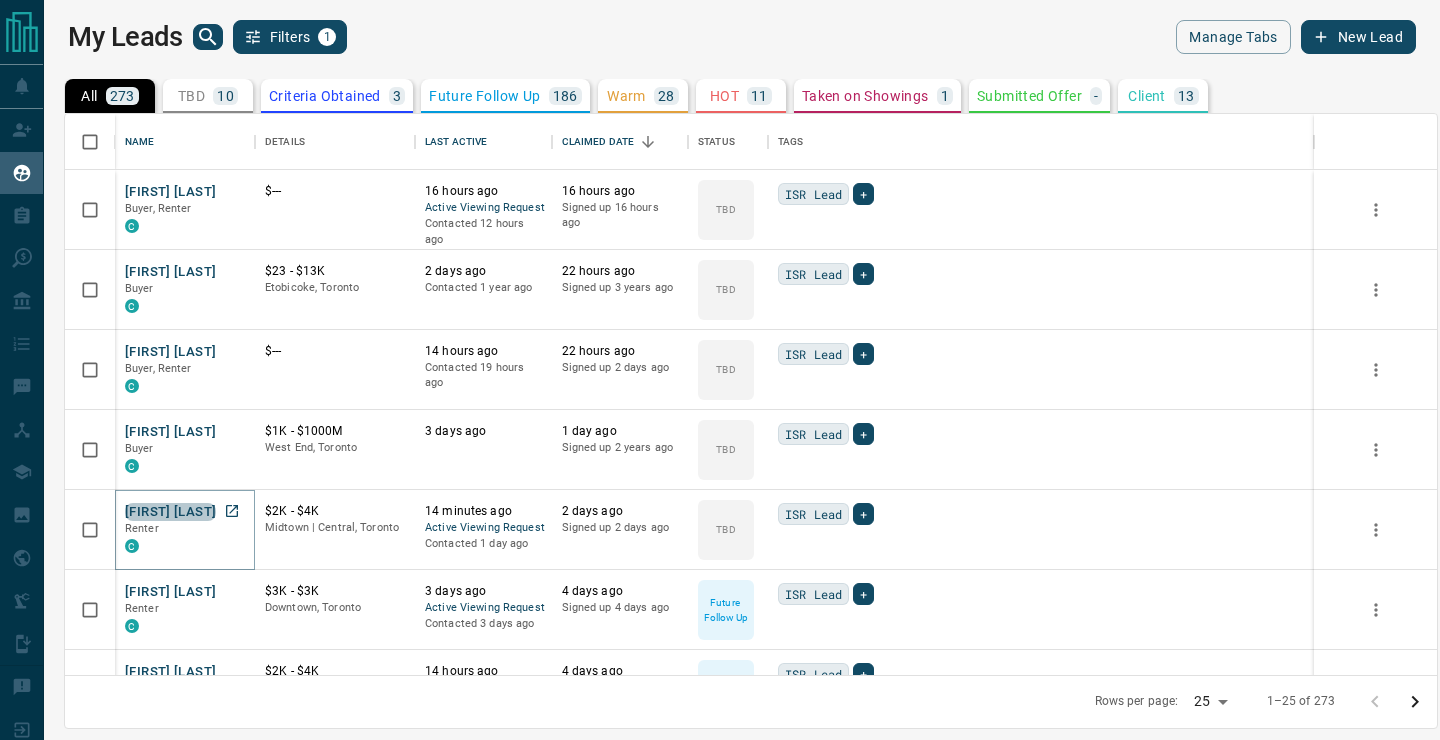 click on "[FIRST] [LAST]" at bounding box center [170, 512] 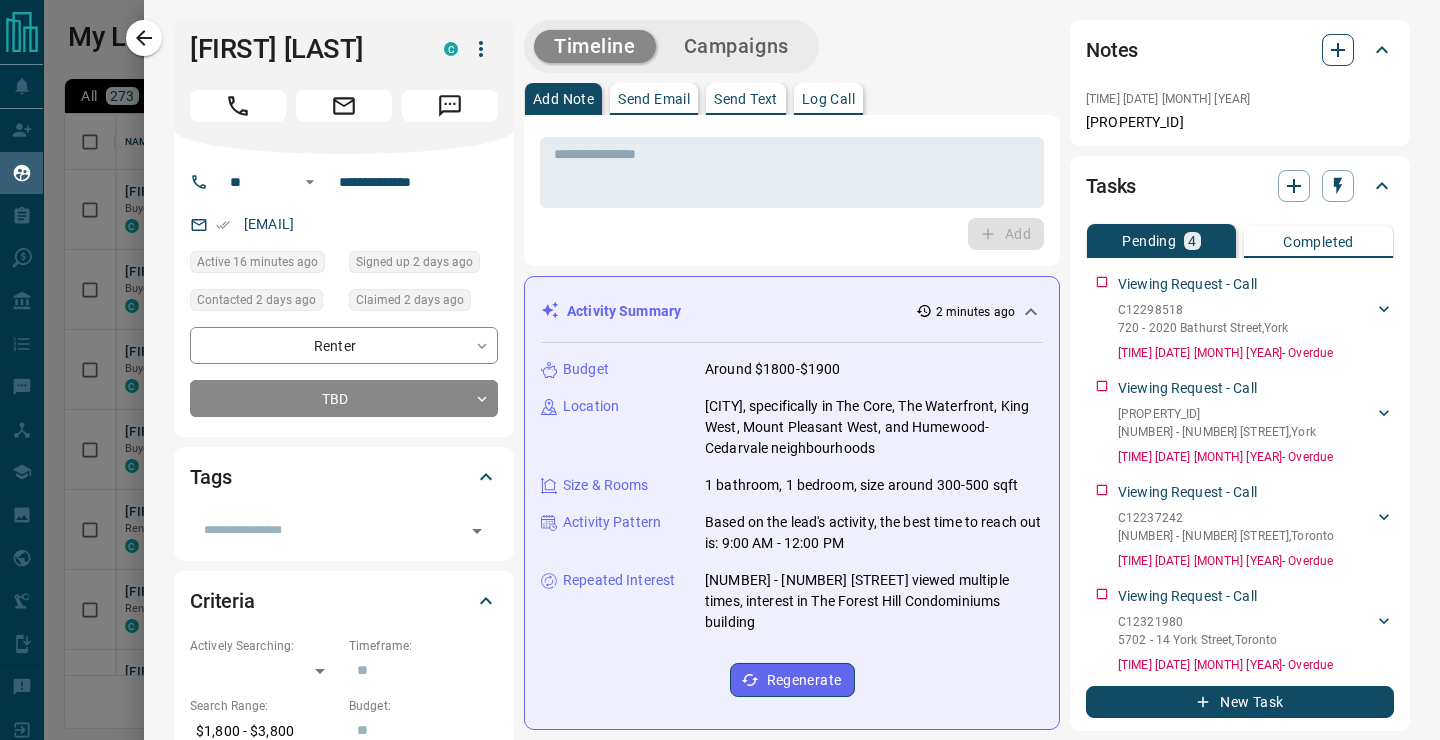 click 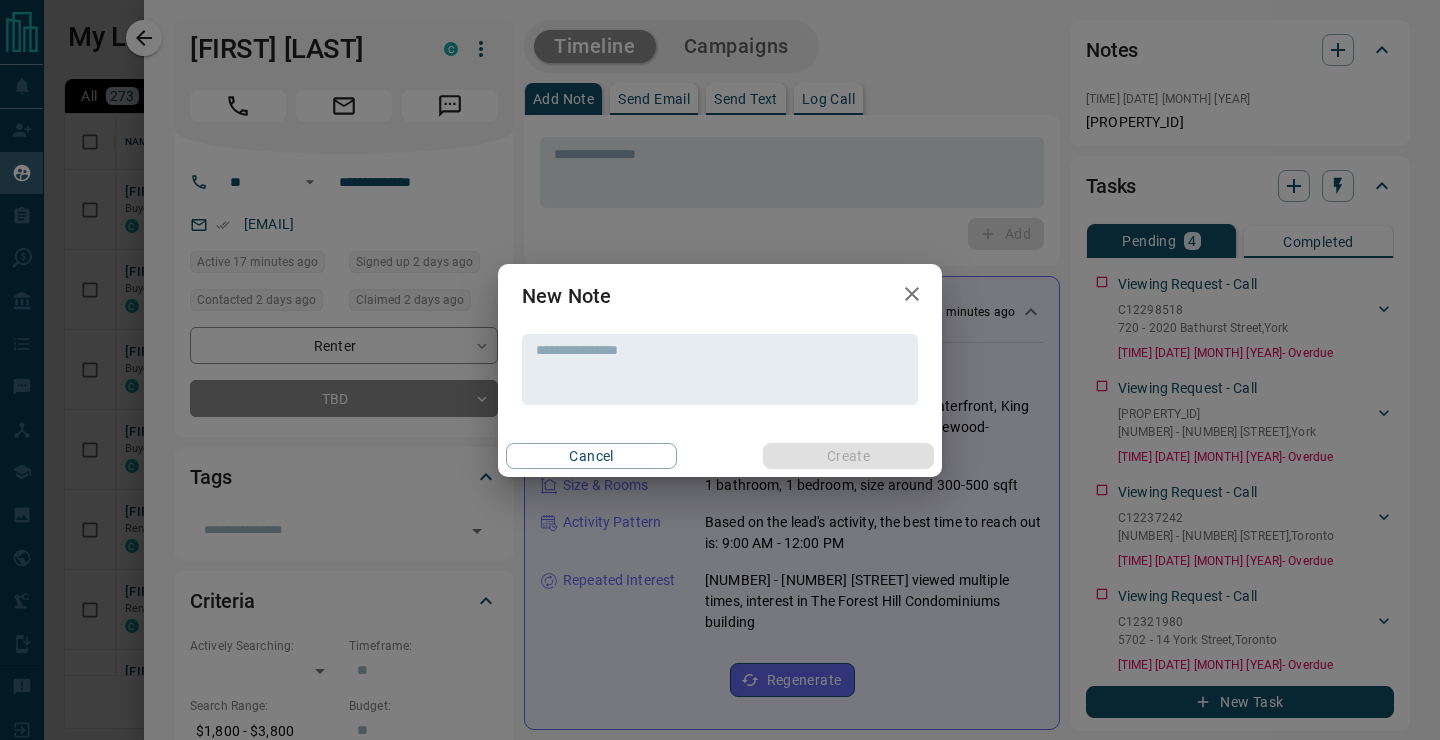 click on "New Note * ​ Cancel Create" at bounding box center [720, 370] 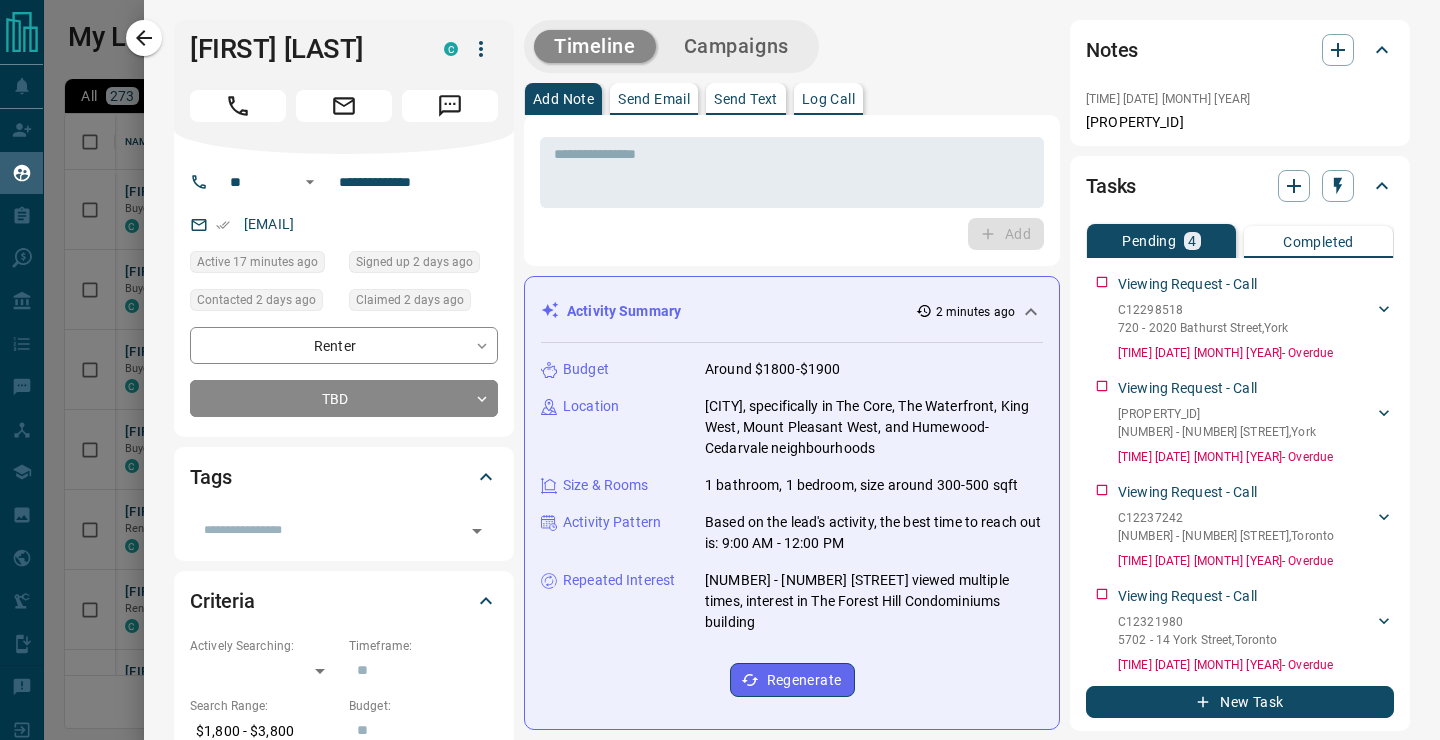 type 